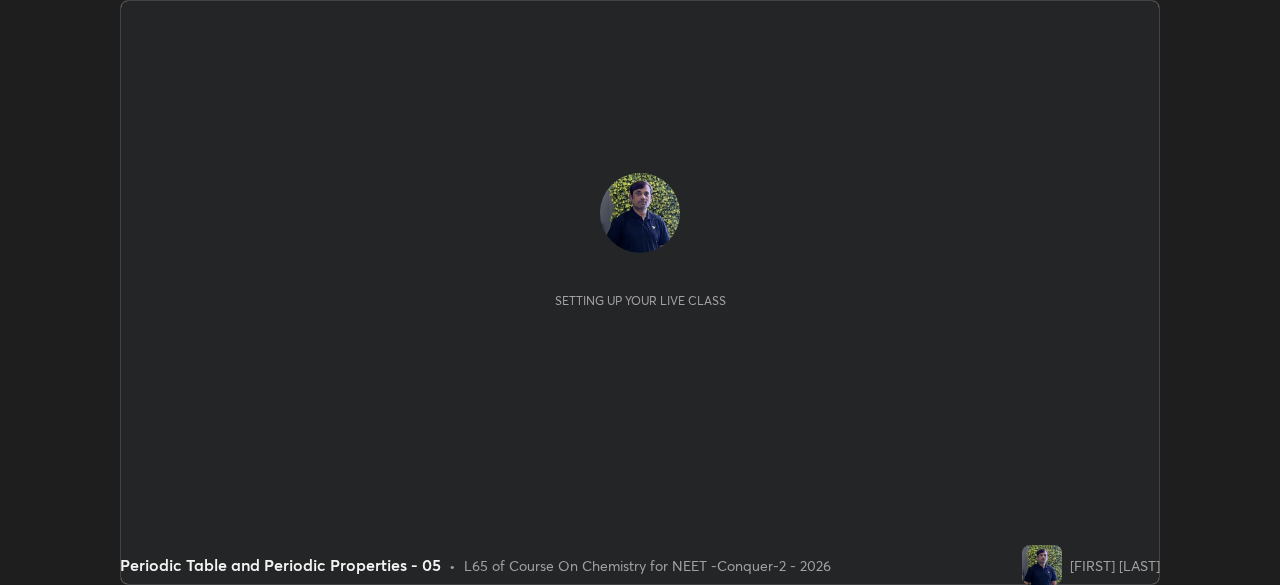 scroll, scrollTop: 0, scrollLeft: 0, axis: both 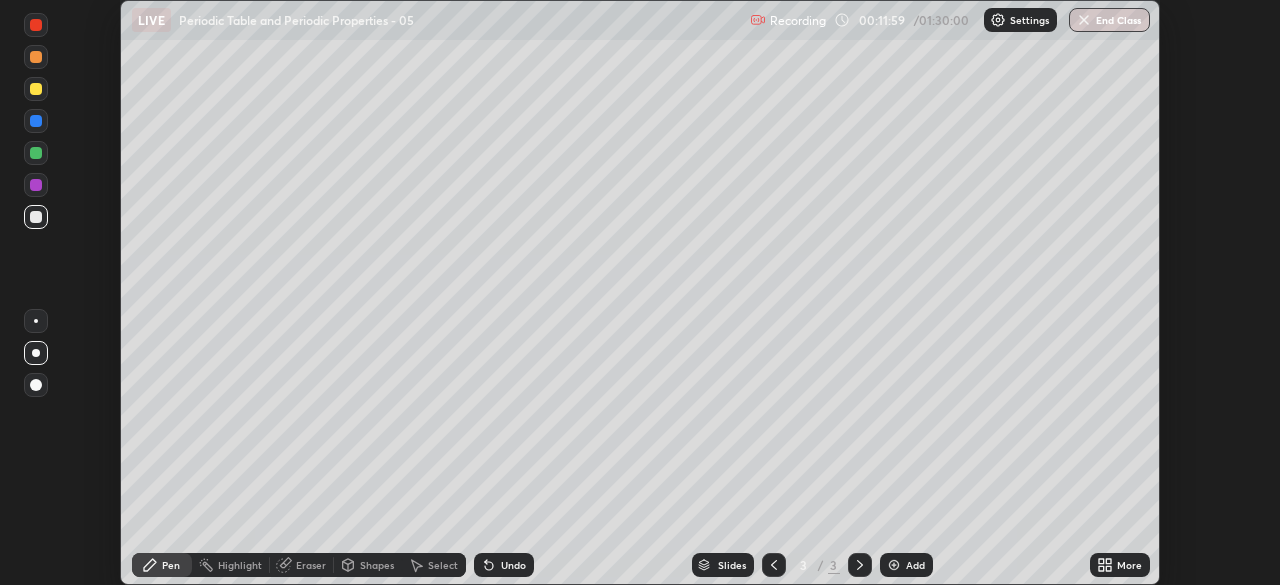 click on "More" at bounding box center (1129, 565) 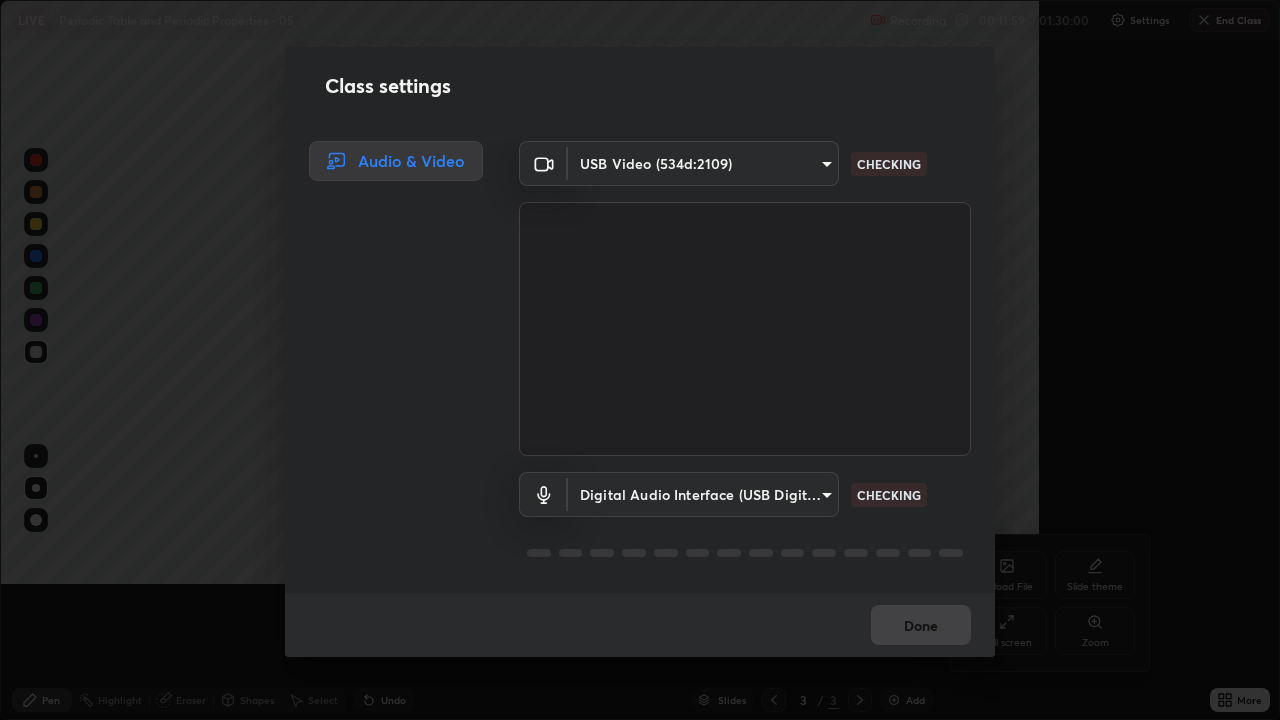 scroll, scrollTop: 99280, scrollLeft: 98720, axis: both 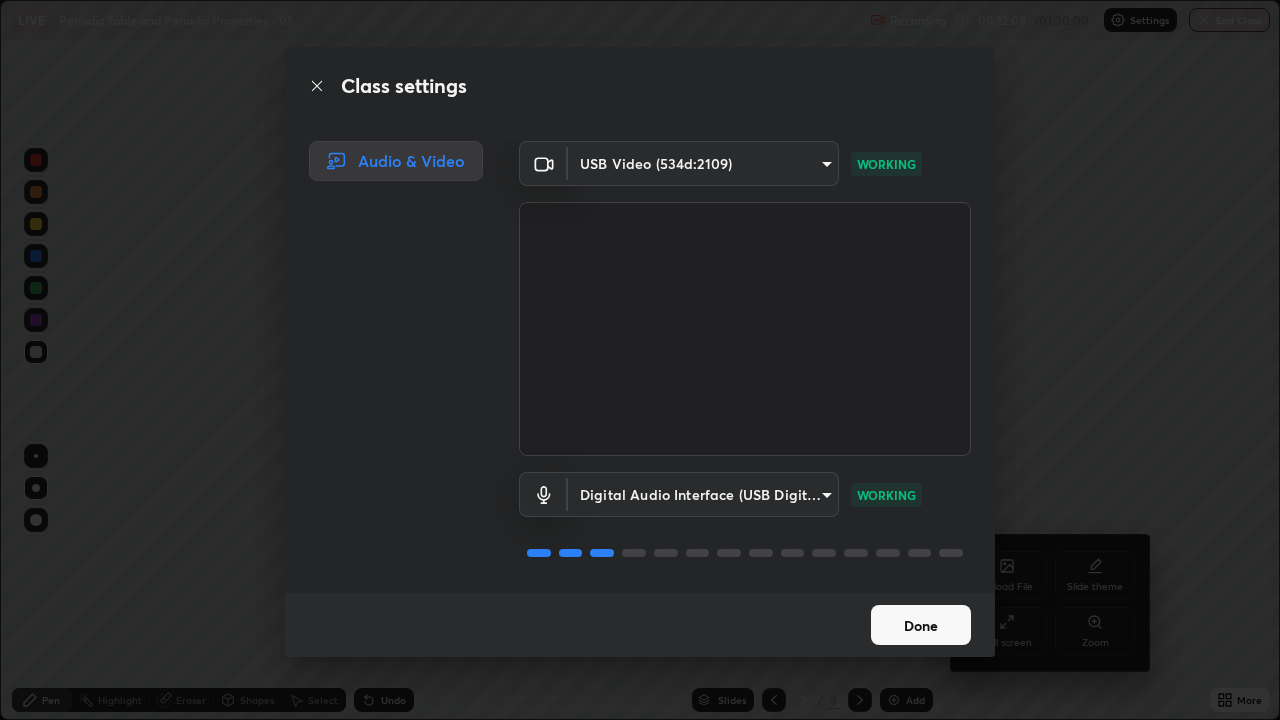 click on "Done" at bounding box center (921, 625) 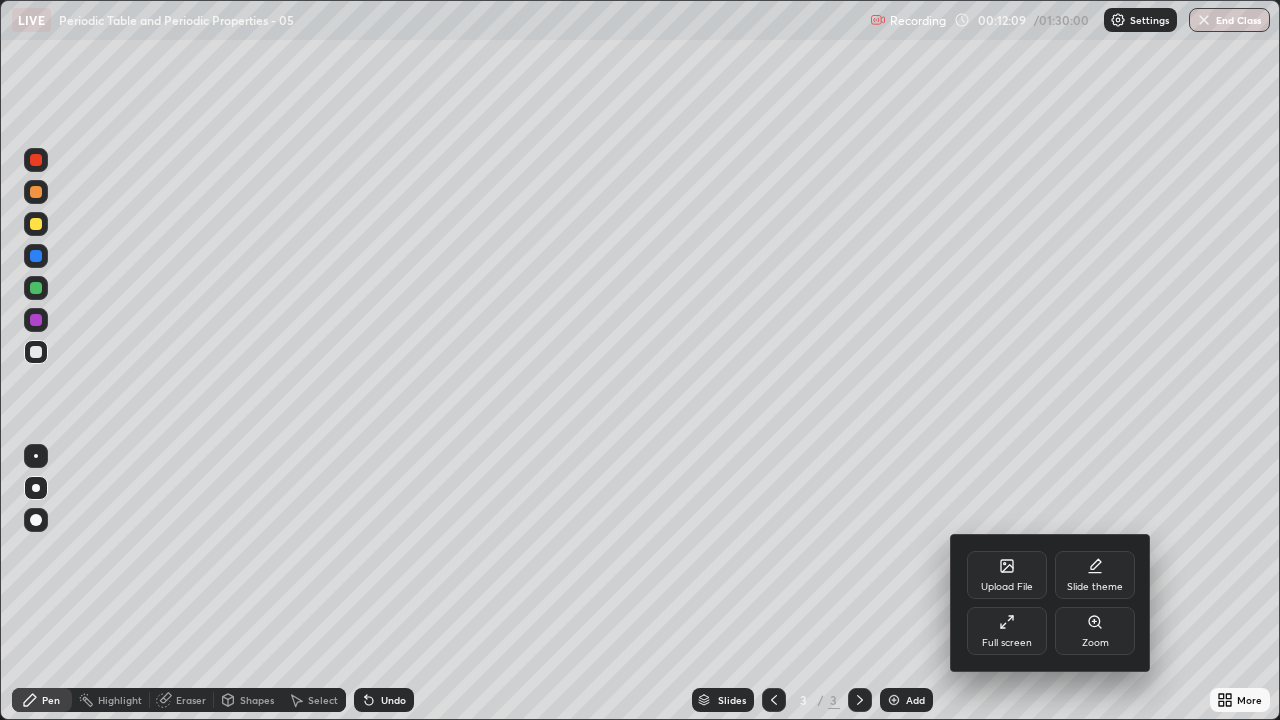 click on "Full screen" at bounding box center (1007, 631) 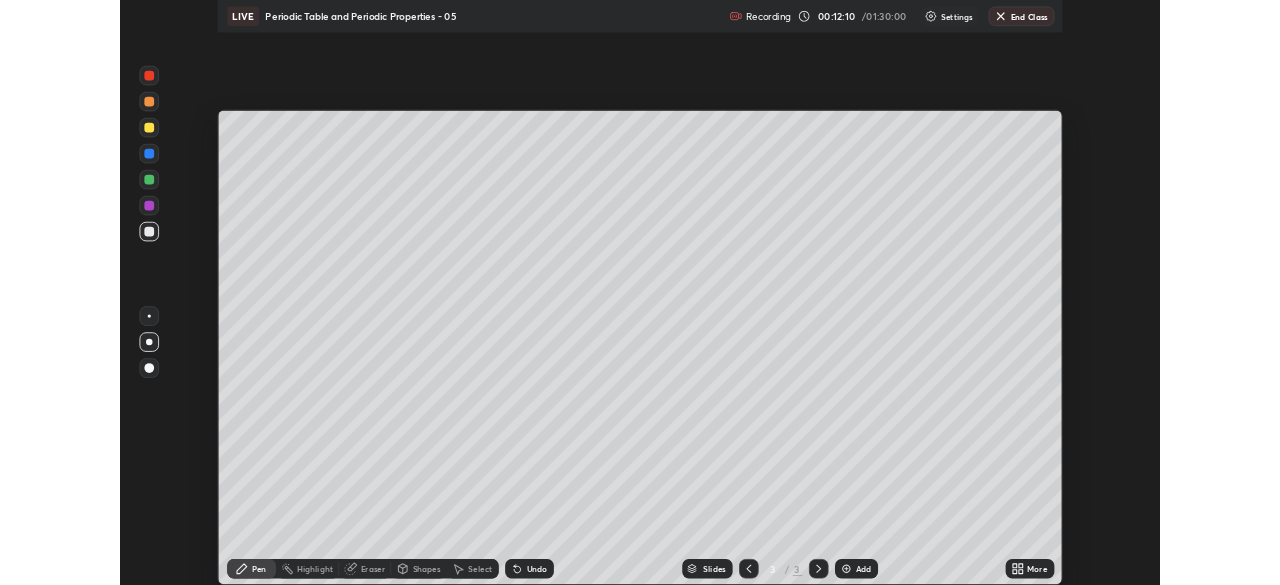 scroll, scrollTop: 585, scrollLeft: 1280, axis: both 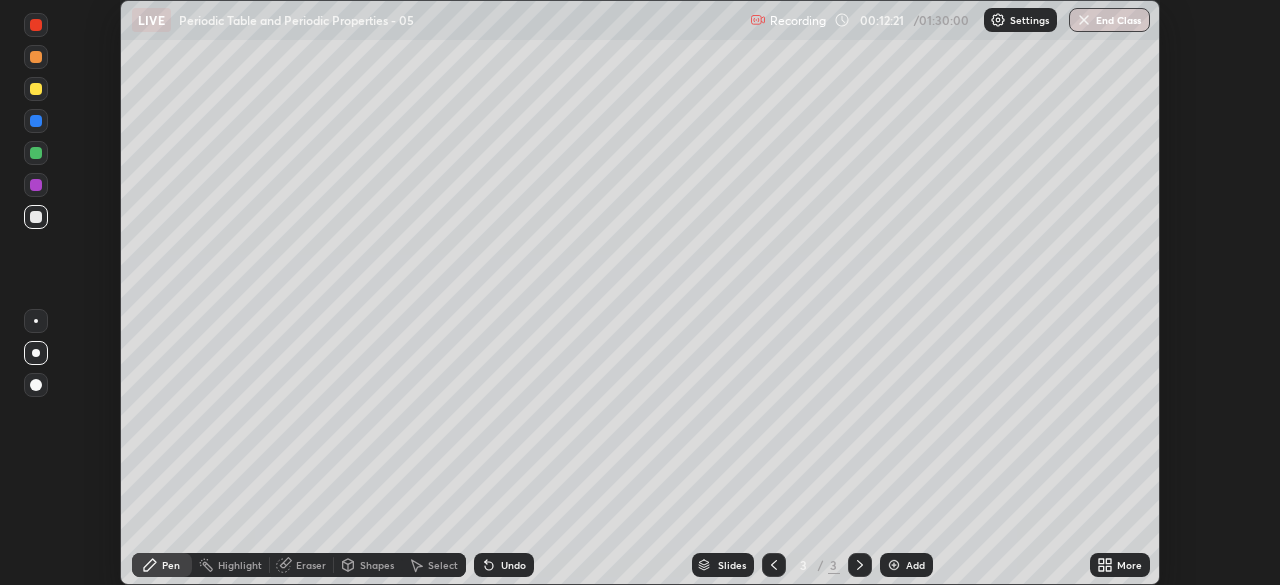 click on "More" at bounding box center (1129, 565) 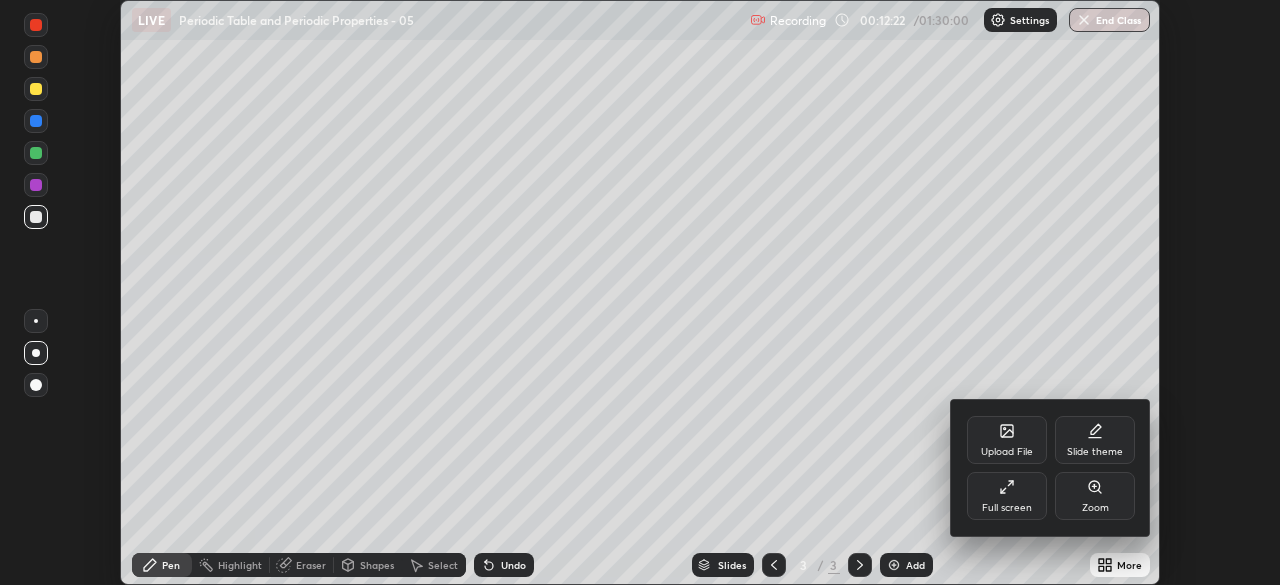 click 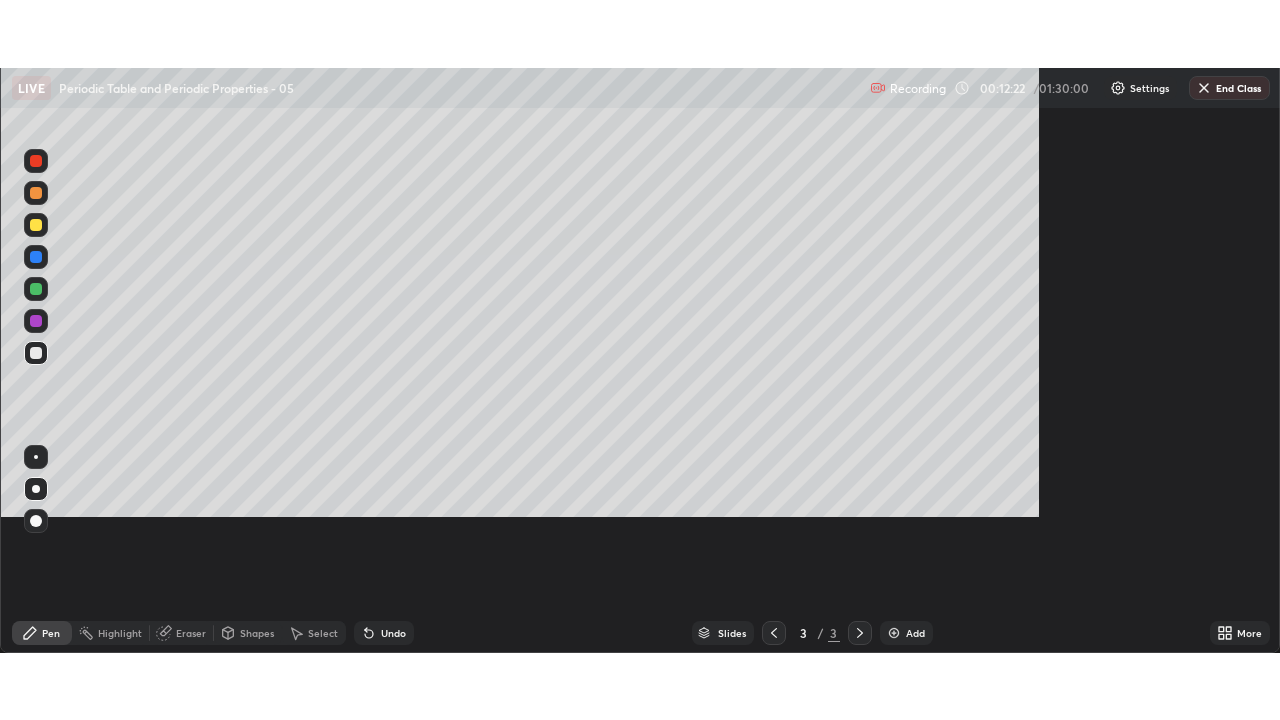 scroll, scrollTop: 99280, scrollLeft: 98720, axis: both 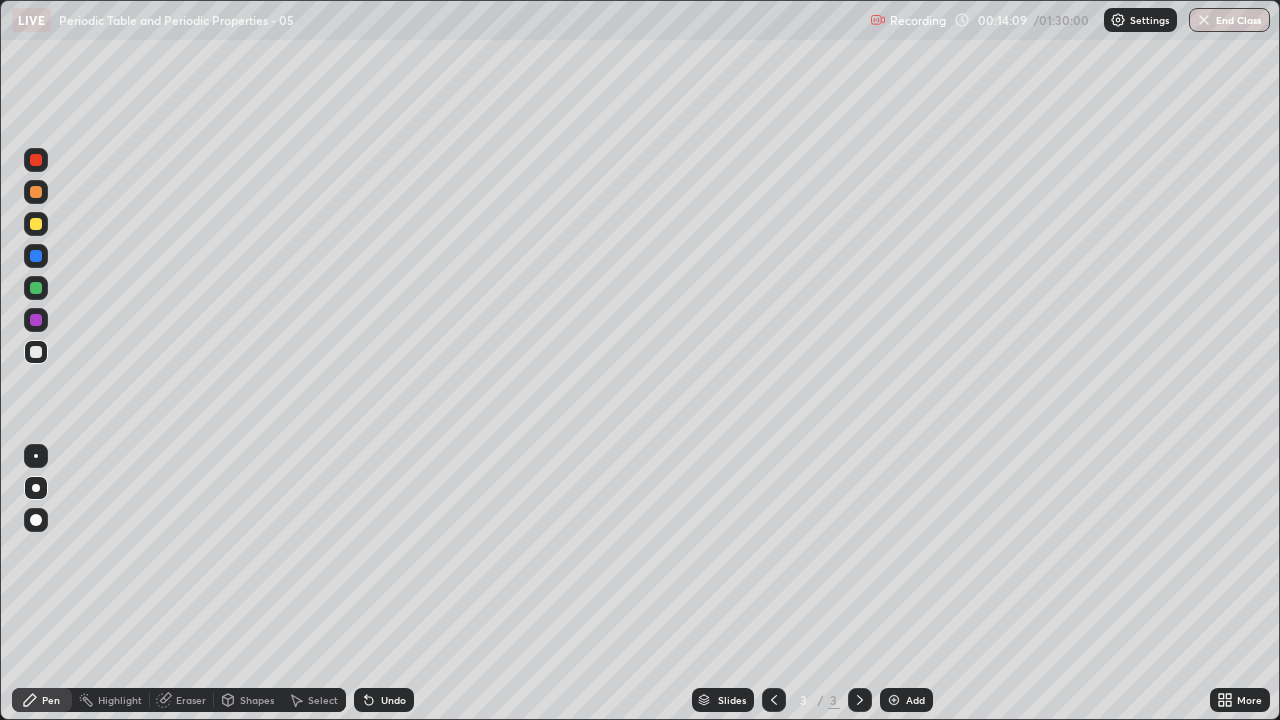 click at bounding box center [1118, 20] 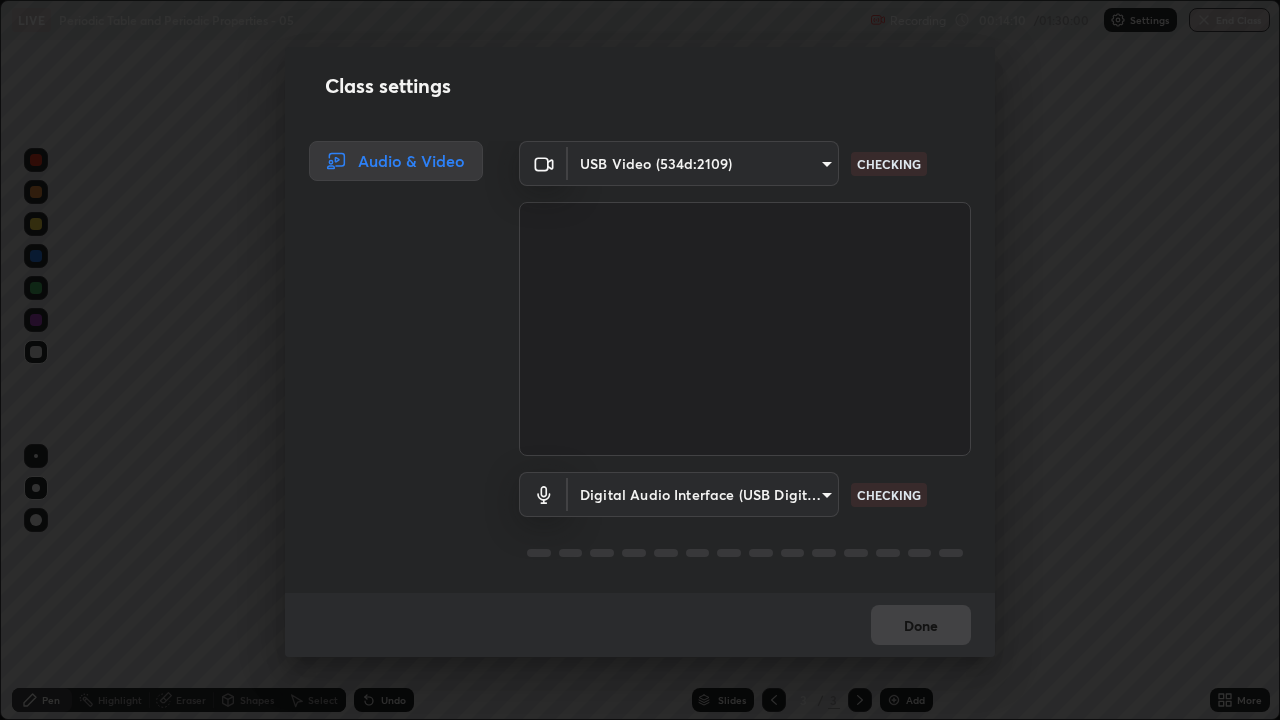 scroll, scrollTop: 2, scrollLeft: 0, axis: vertical 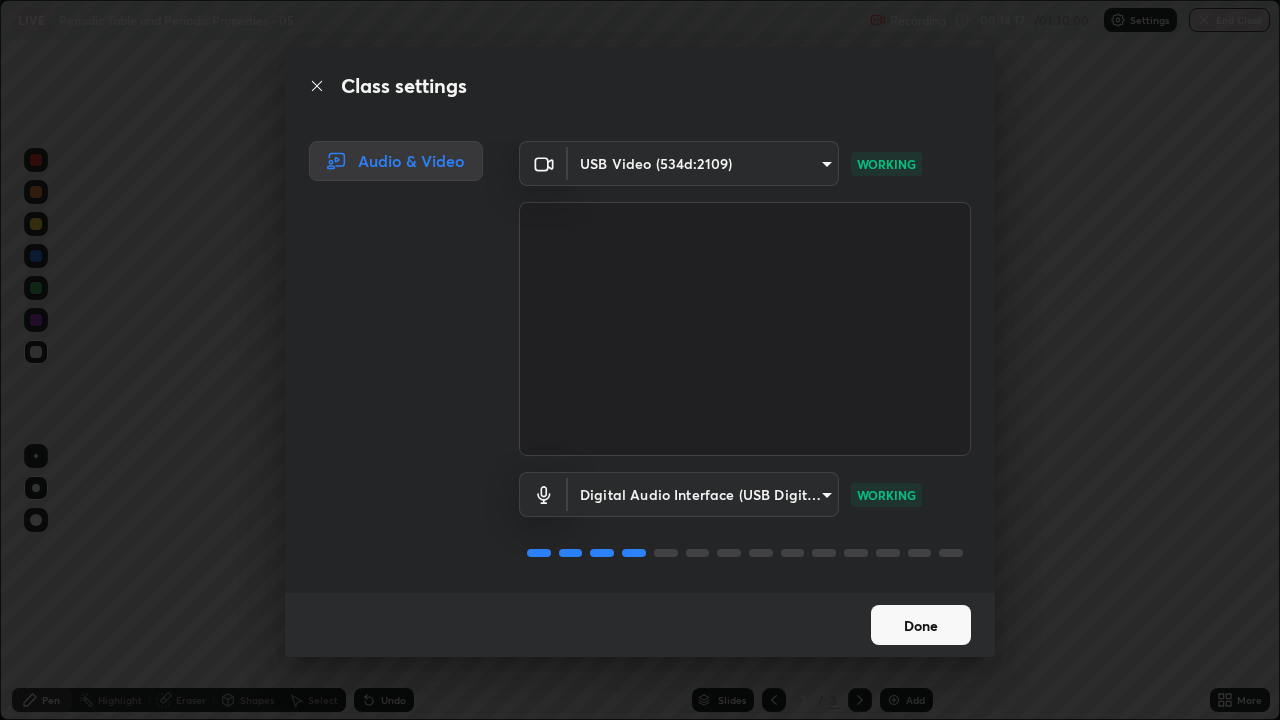 click on "Done" at bounding box center [921, 625] 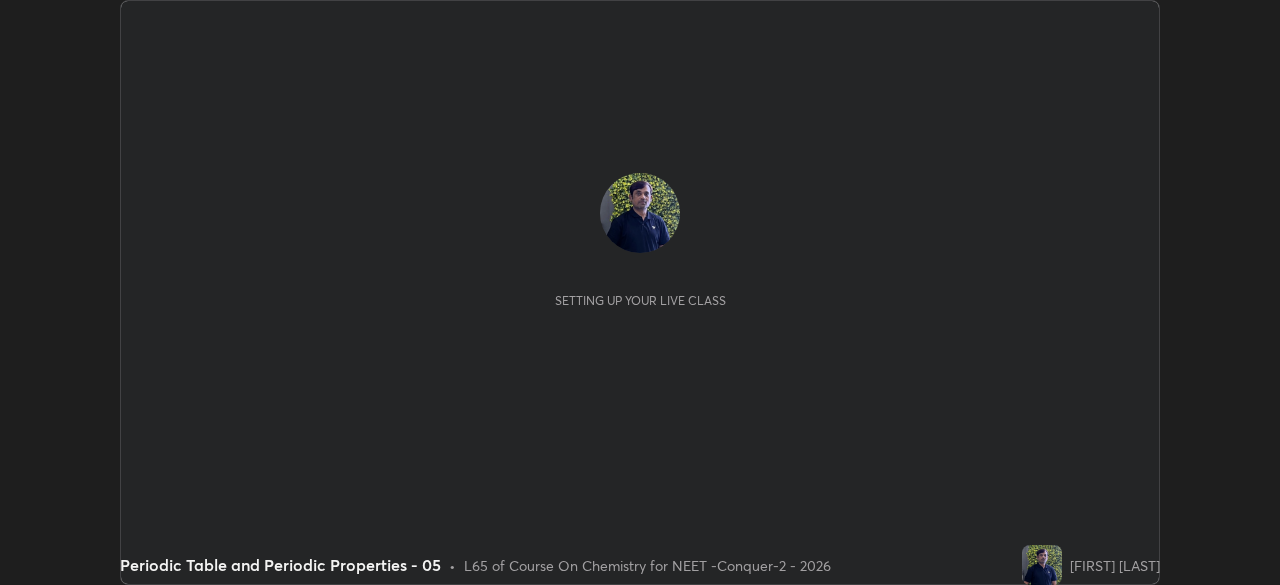 scroll, scrollTop: 0, scrollLeft: 0, axis: both 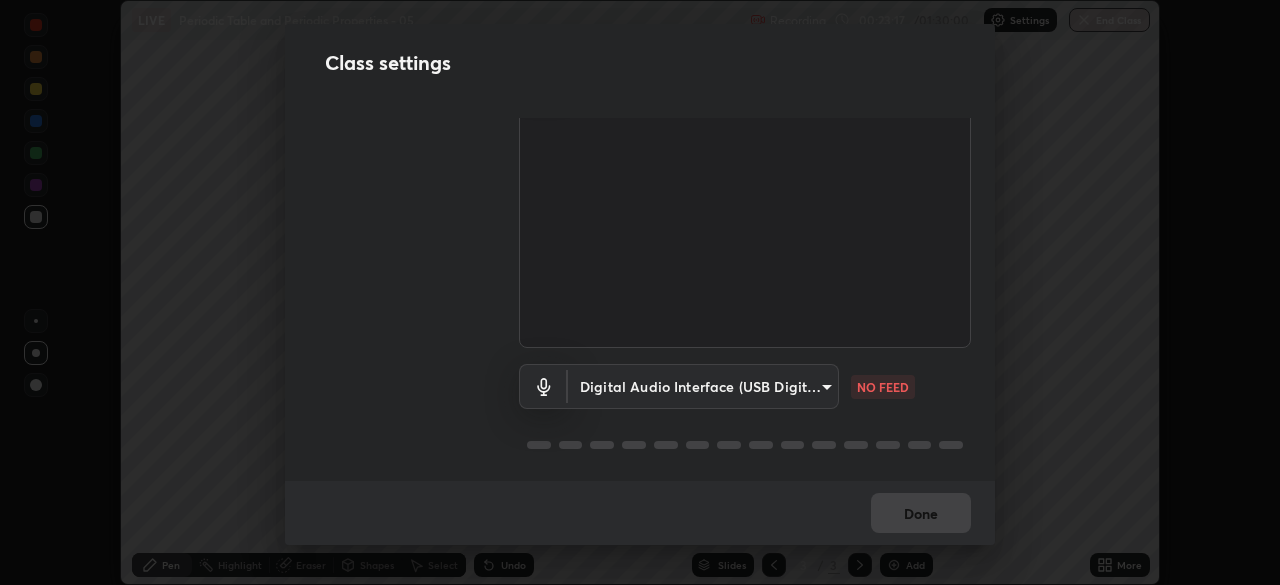 click on "Erase all LIVE Periodic Table and Periodic Properties - 05 Recording 00:23:17 /  01:30:00 Settings End Class Setting up your live class Periodic Table and Periodic Properties - 05 • L65 of Course On Chemistry for NEET -Conquer-2 - 2026 [FIRST] [LAST] Pen Highlight Eraser Shapes Select Undo Slides 3 / 3 Add More No doubts shared Encourage your learners to ask a doubt for better clarity Report an issue Reason for reporting Buffering Chat not working Audio - Video sync issue Educator video quality low ​ Attach an image Report Class settings Audio & Video USB Video (534d:2109) ad23c5e1eec40c929e15baf649206283bee037f2ec2e6fc856d192bb2adaae55 WORKING Digital Audio Interface (USB Digital Audio) bacd120e2728bcaa93de399d5b14713bfd4da43ca453c7f8d7901db11a0ced92 NO FEED Done" at bounding box center (640, 292) 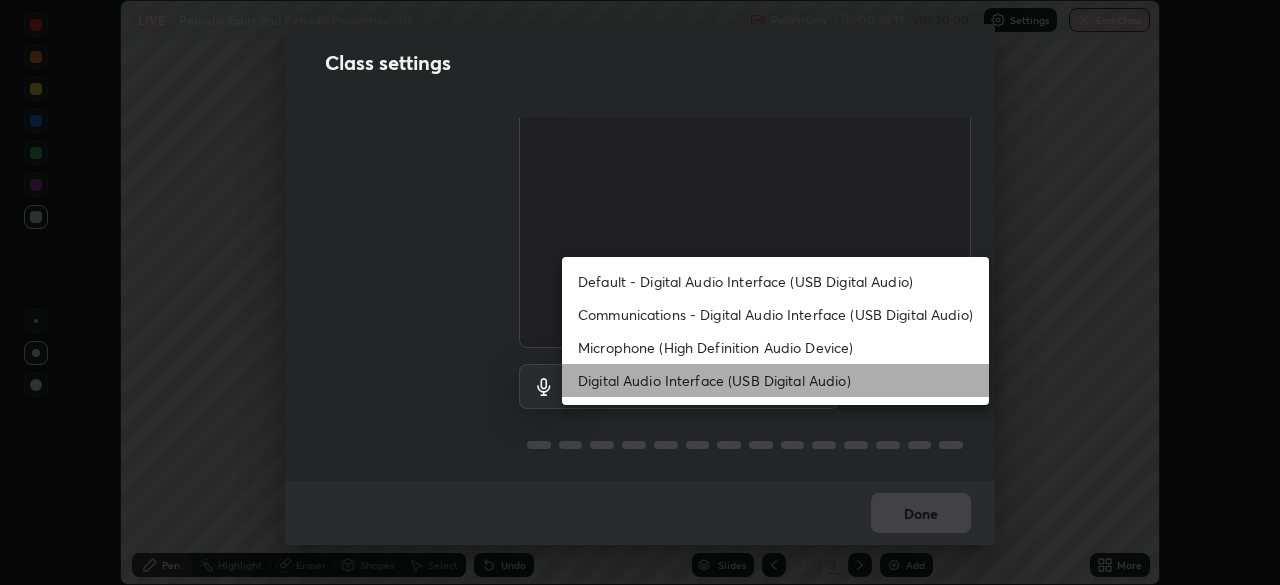 click on "Digital Audio Interface (USB Digital Audio)" at bounding box center (775, 380) 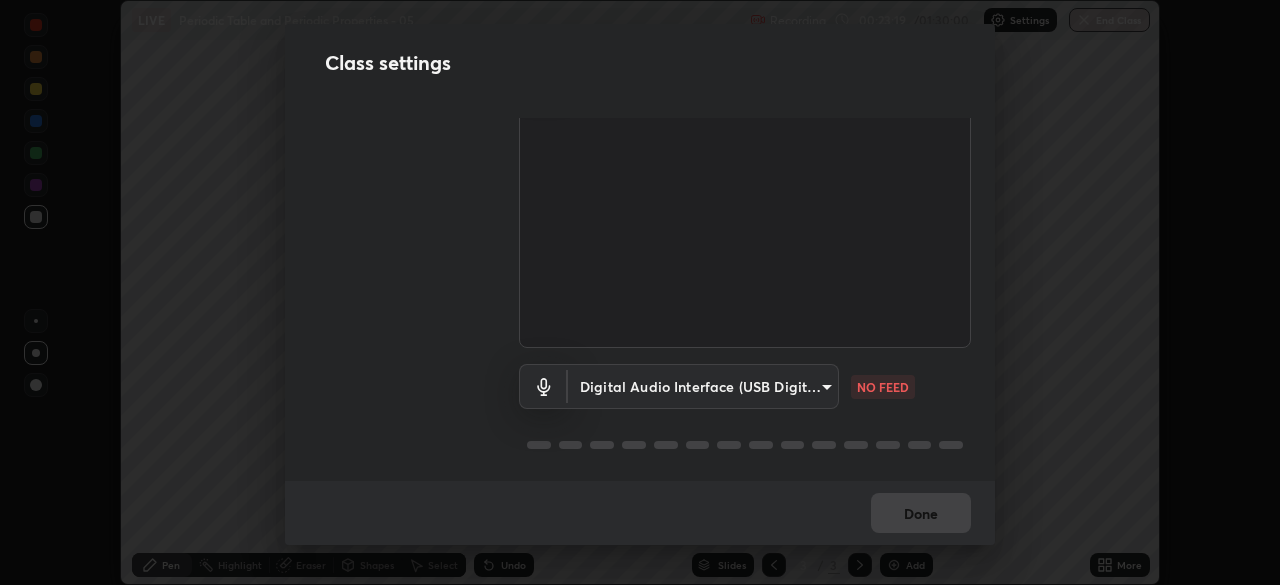 click on "Erase all LIVE Periodic Table and Periodic Properties - 05 Recording 00:23:19 /  01:30:00 Settings End Class Setting up your live class Periodic Table and Periodic Properties - 05 • L65 of Course On Chemistry for NEET -Conquer-2 - 2026 [FIRST] [LAST] Pen Highlight Eraser Shapes Select Undo Slides 3 / 3 Add More No doubts shared Encourage your learners to ask a doubt for better clarity Report an issue Reason for reporting Buffering Chat not working Audio - Video sync issue Educator video quality low ​ Attach an image Report Class settings Audio & Video USB Video (534d:2109) ad23c5e1eec40c929e15baf649206283bee037f2ec2e6fc856d192bb2adaae55 WORKING Digital Audio Interface (USB Digital Audio) bacd120e2728bcaa93de399d5b14713bfd4da43ca453c7f8d7901db11a0ced92 NO FEED Done" at bounding box center (640, 292) 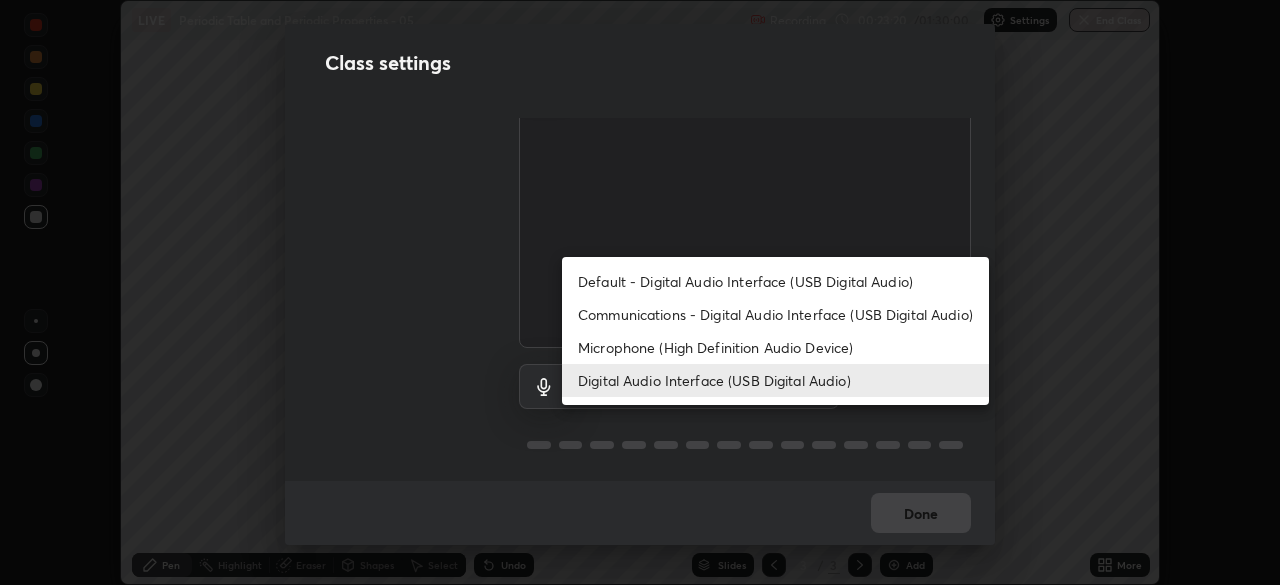 click on "Digital Audio Interface (USB Digital Audio)" at bounding box center (775, 380) 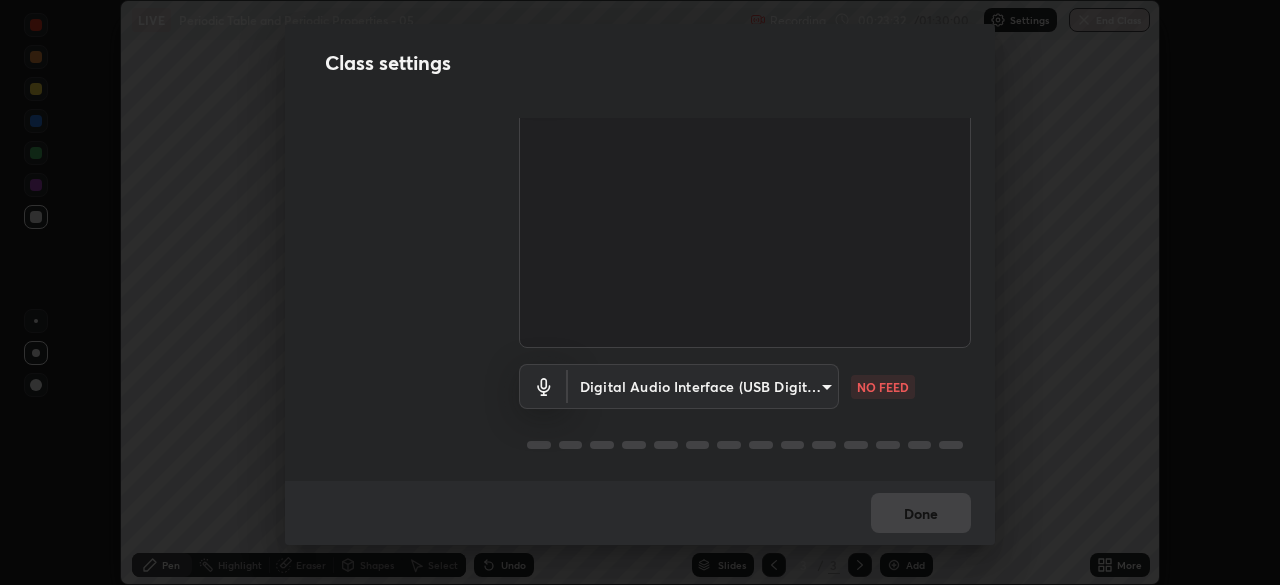 click on "Erase all LIVE Periodic Table and Periodic Properties - 05 Recording 00:23:32 /  01:30:00 Settings End Class Setting up your live class Periodic Table and Periodic Properties - 05 • L65 of Course On Chemistry for NEET -Conquer-2 - 2026 [FIRST] [LAST] Pen Highlight Eraser Shapes Select Undo Slides 3 / 3 Add More No doubts shared Encourage your learners to ask a doubt for better clarity Report an issue Reason for reporting Buffering Chat not working Audio - Video sync issue Educator video quality low ​ Attach an image Report Class settings Audio & Video USB Video (534d:2109) ad23c5e1eec40c929e15baf649206283bee037f2ec2e6fc856d192bb2adaae55 WORKING Digital Audio Interface (USB Digital Audio) bacd120e2728bcaa93de399d5b14713bfd4da43ca453c7f8d7901db11a0ced92 NO FEED Done" at bounding box center (640, 292) 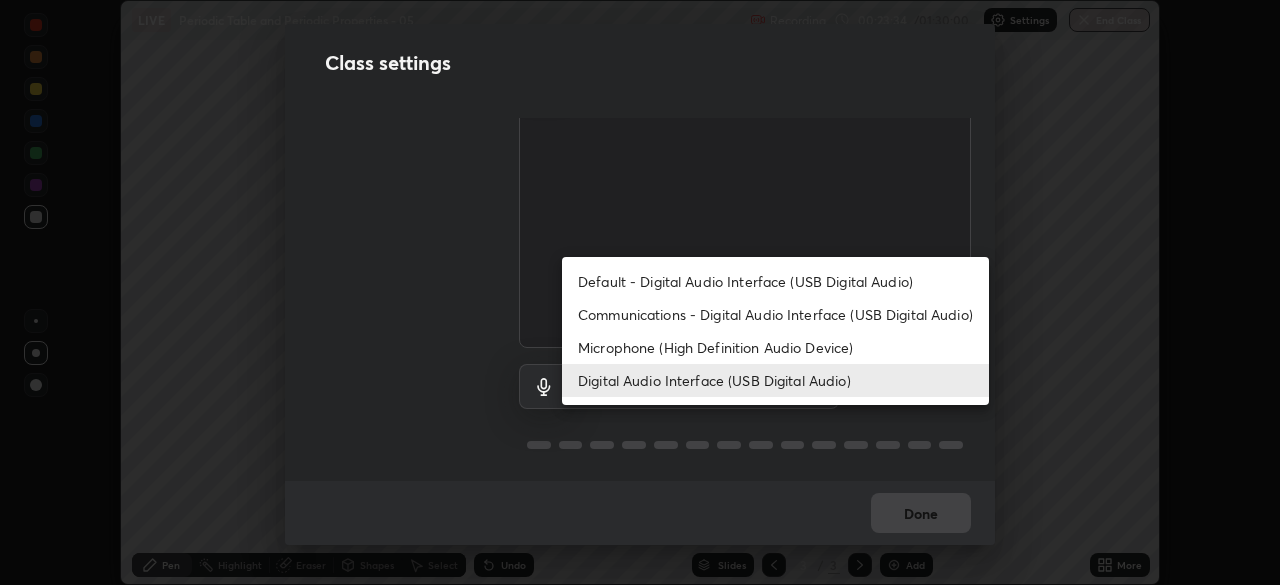 click on "Default - Digital Audio Interface (USB Digital Audio)" at bounding box center [775, 281] 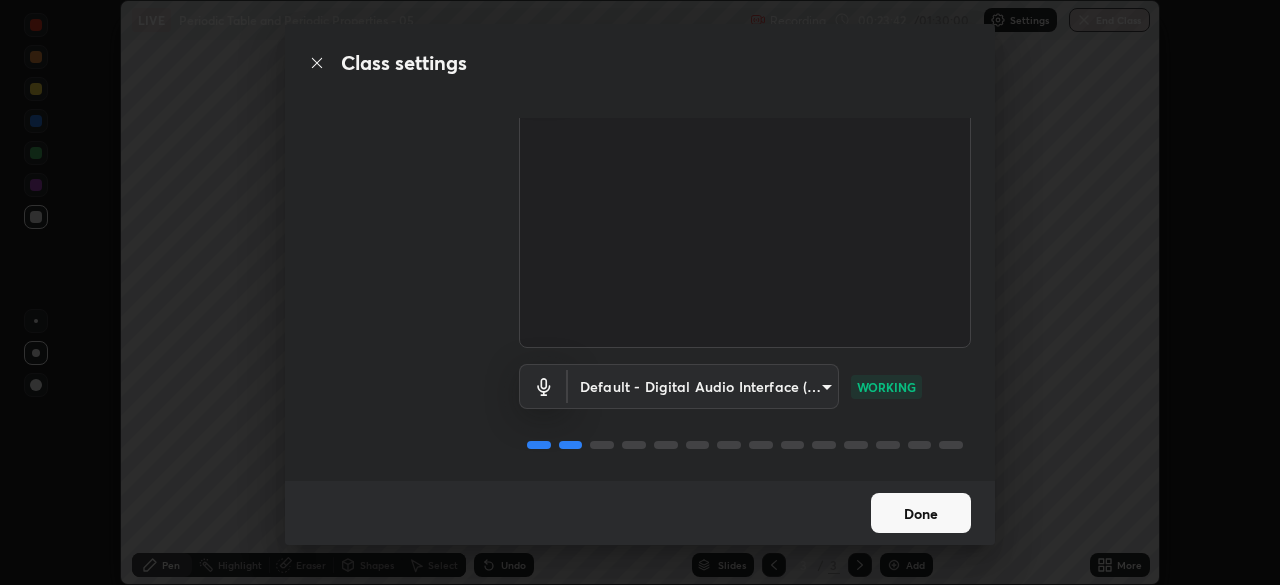 click on "Done" at bounding box center [921, 513] 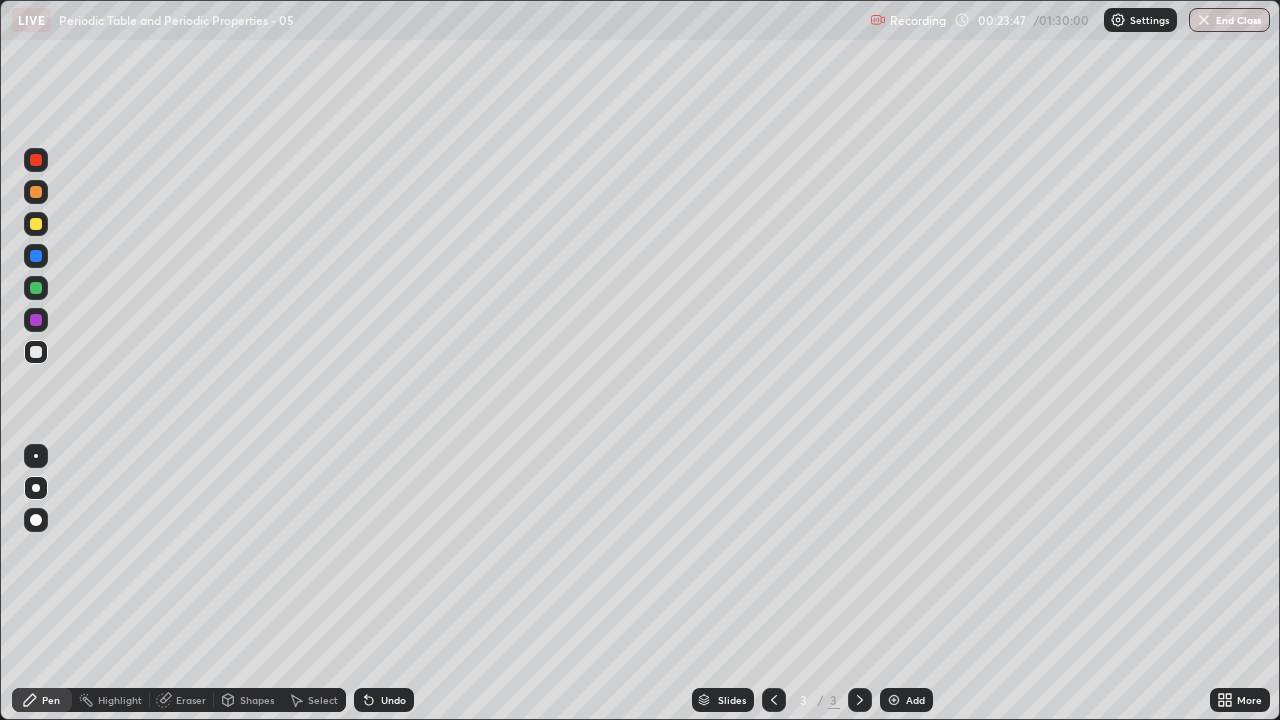 scroll, scrollTop: 99280, scrollLeft: 98720, axis: both 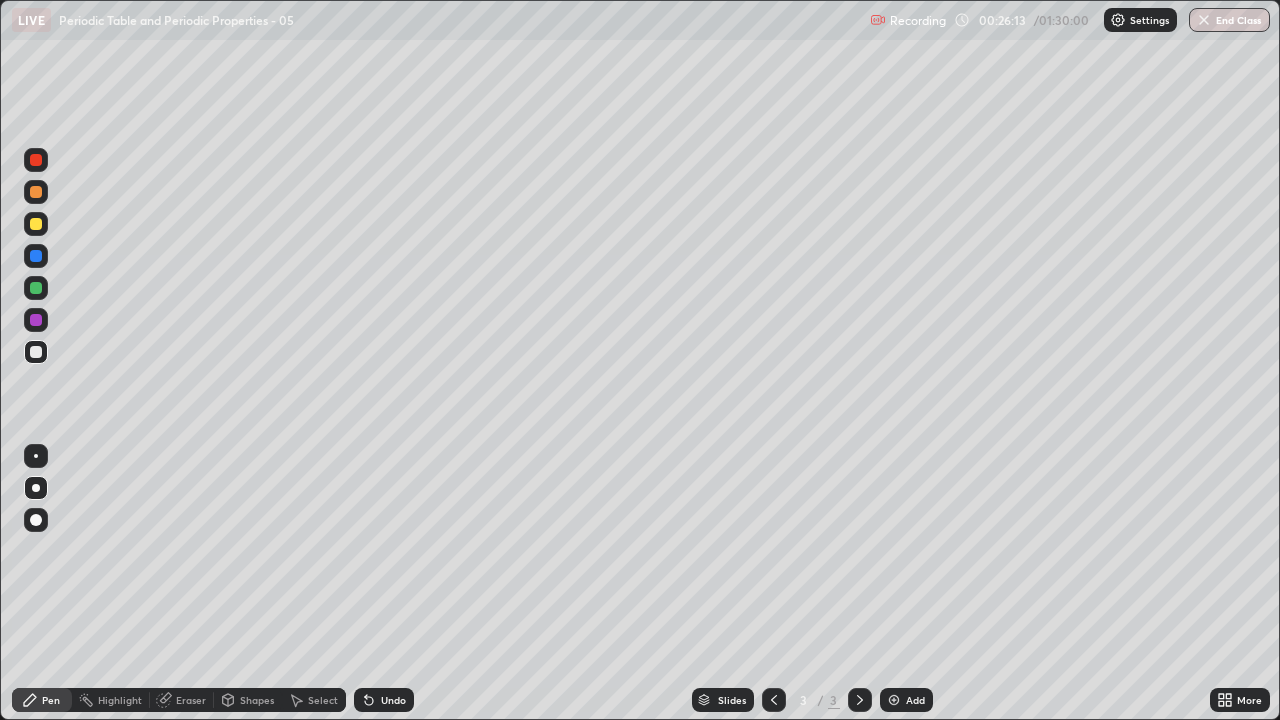 click on "Eraser" at bounding box center (191, 700) 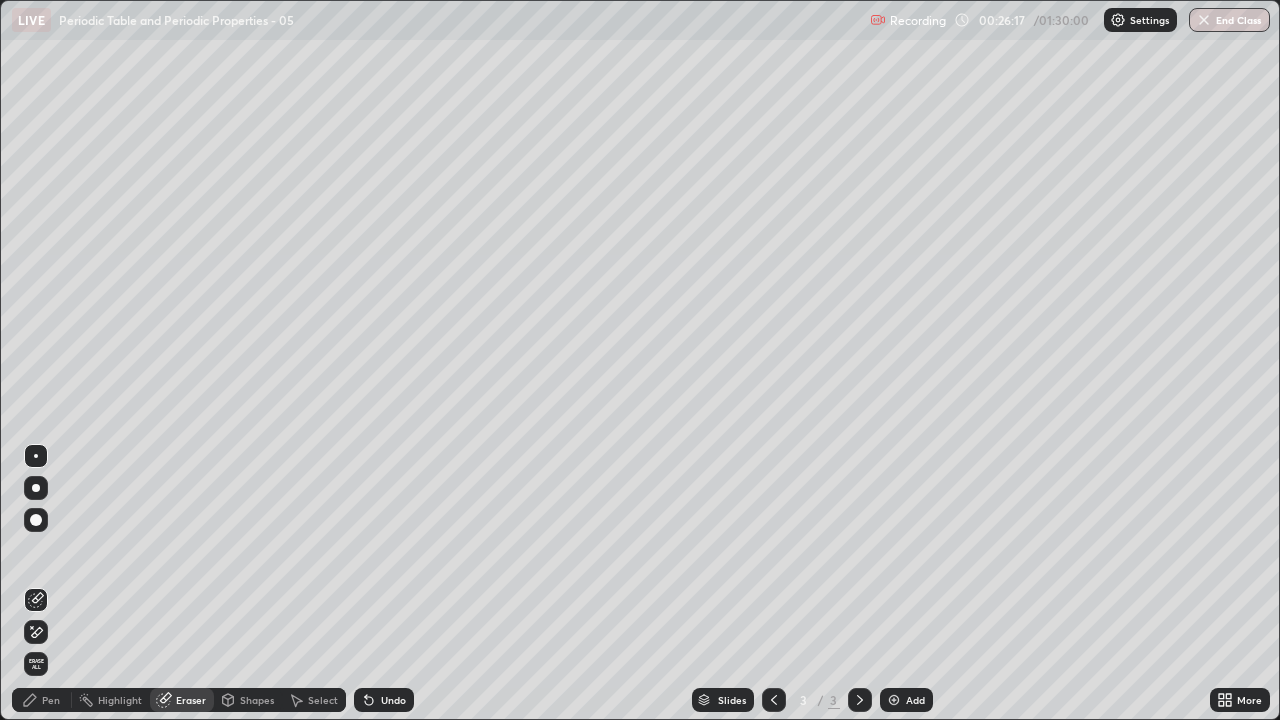 click 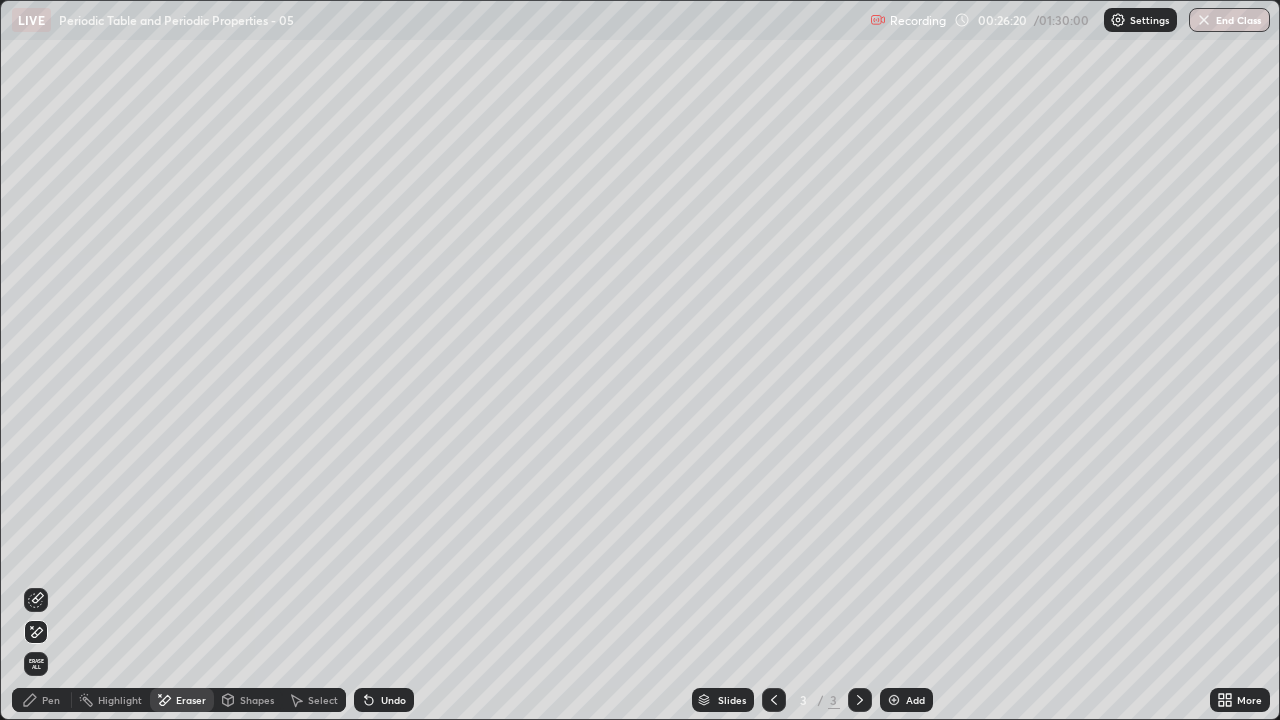 click on "Pen" at bounding box center [51, 700] 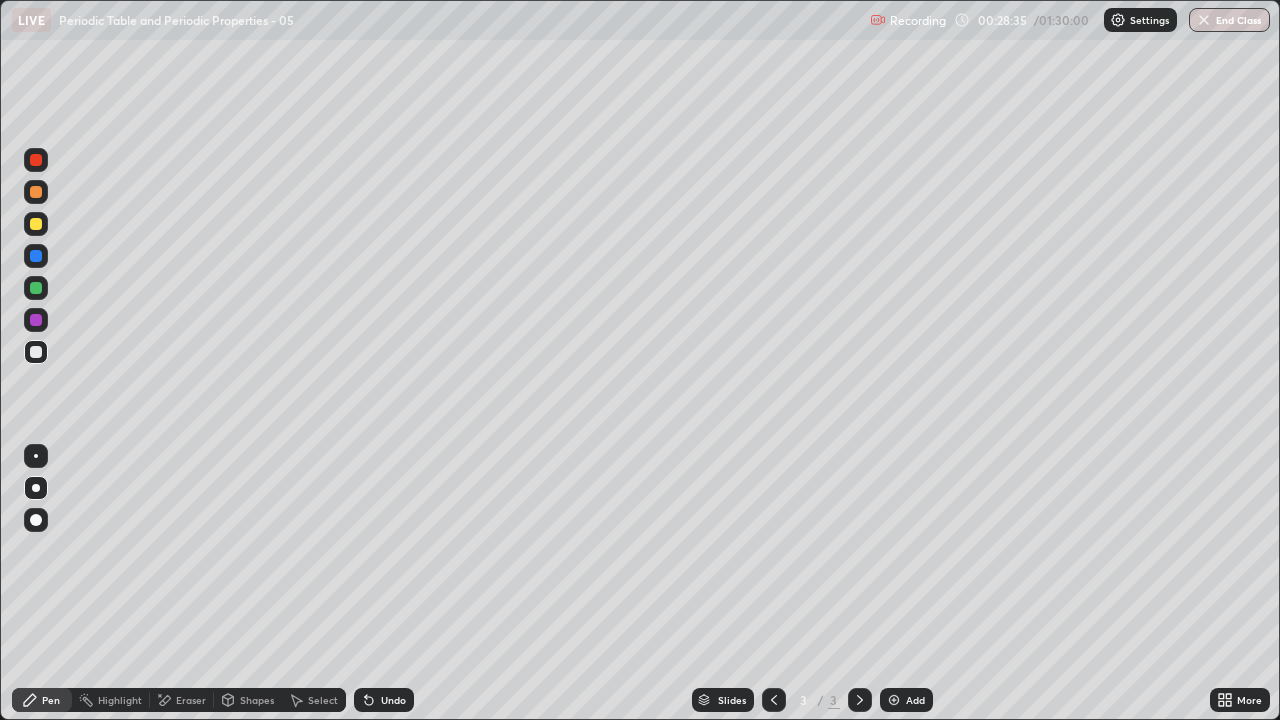 click 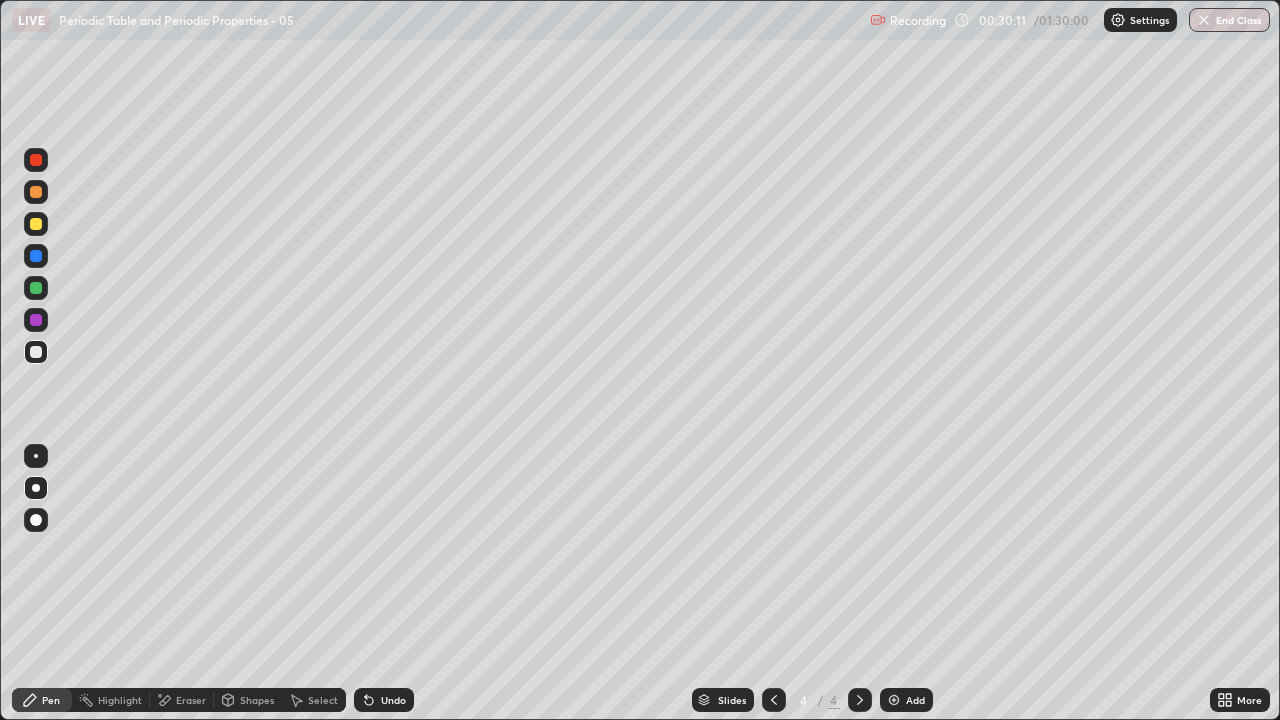 click at bounding box center [36, 320] 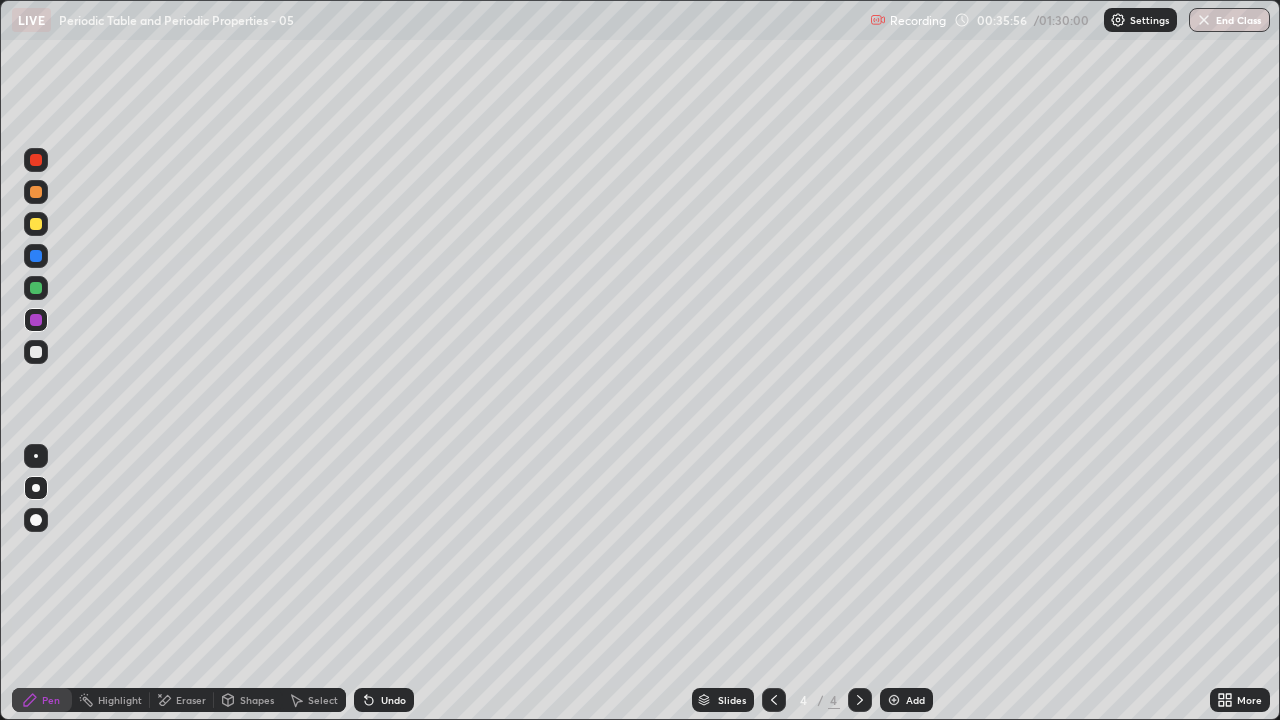 click 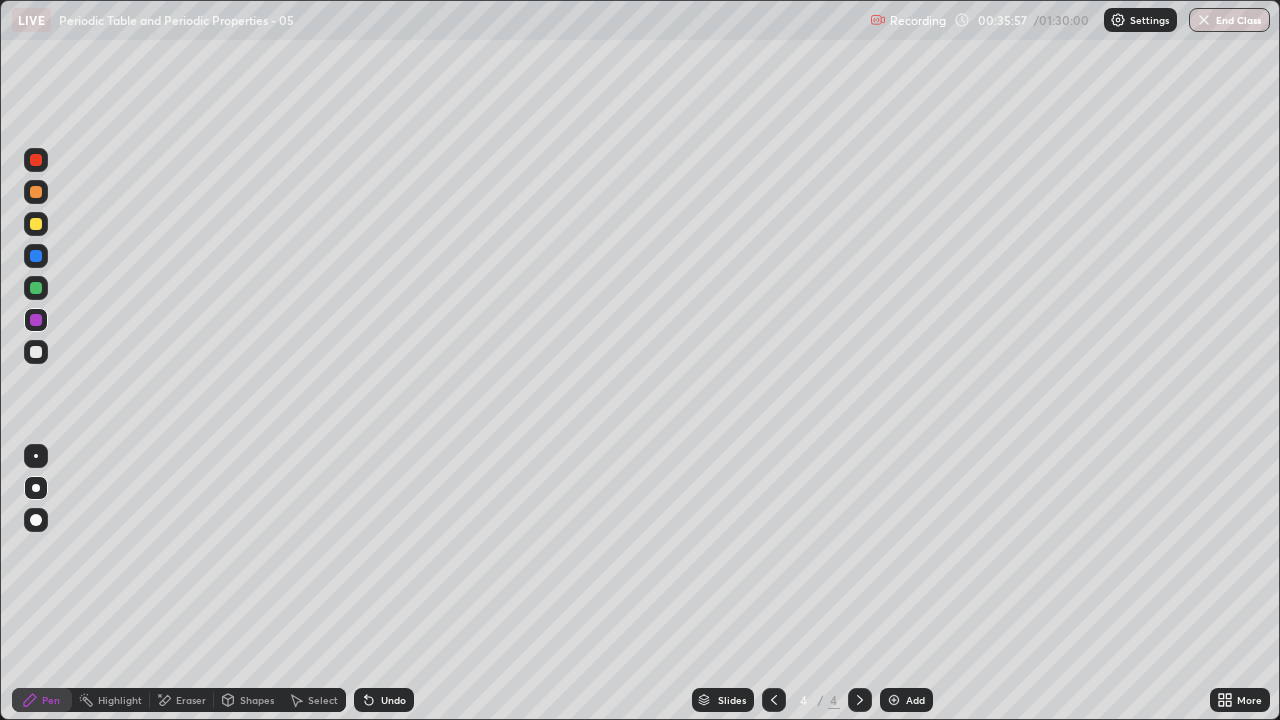 click on "Add" at bounding box center (915, 700) 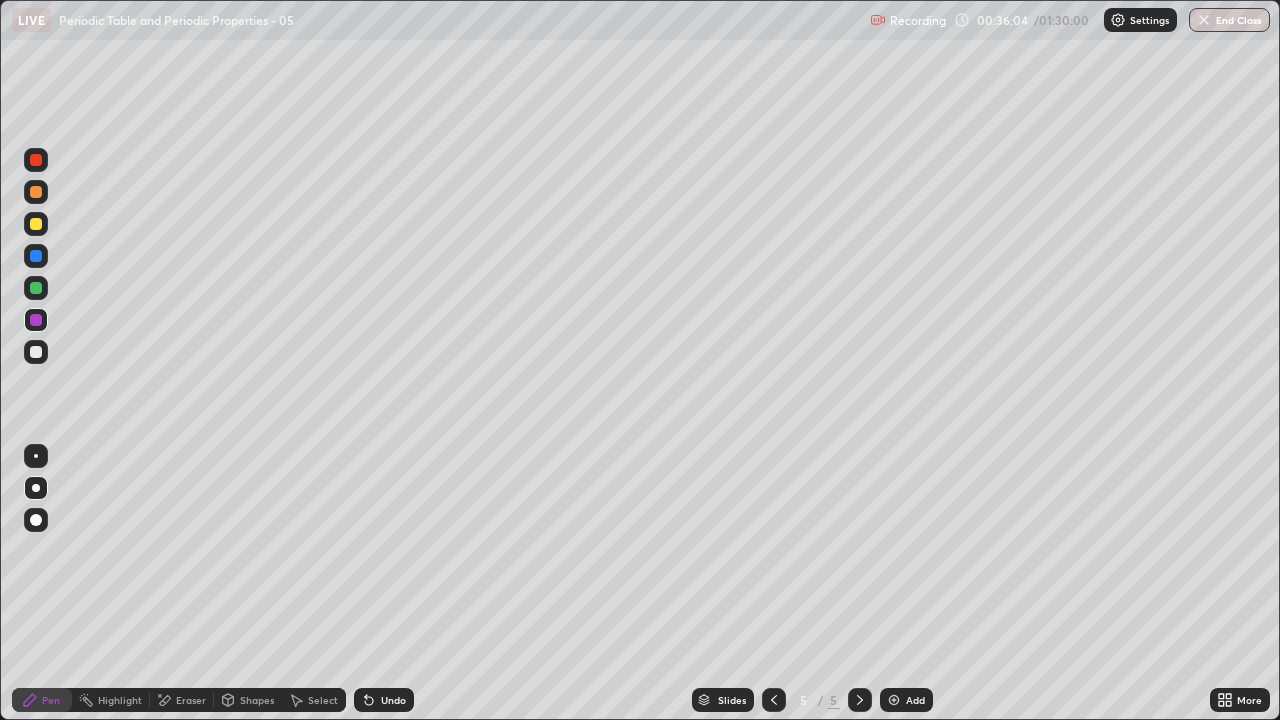 click at bounding box center (36, 352) 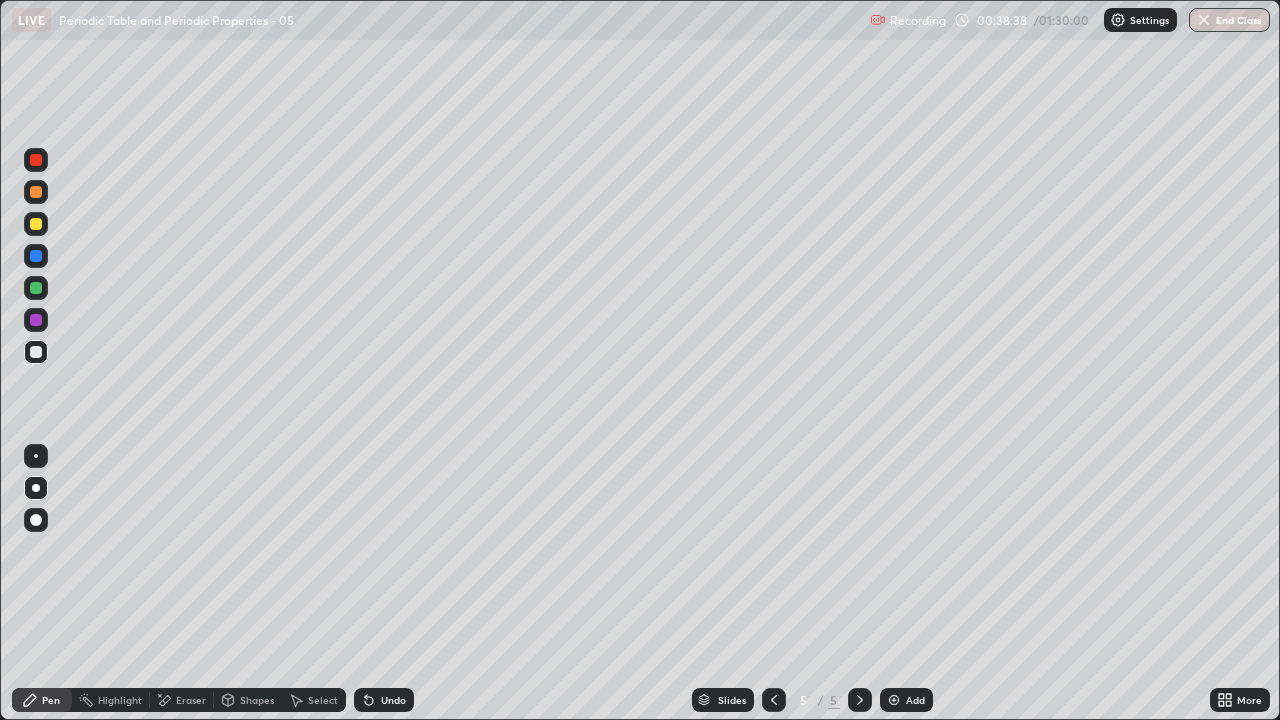 click on "Eraser" at bounding box center (191, 700) 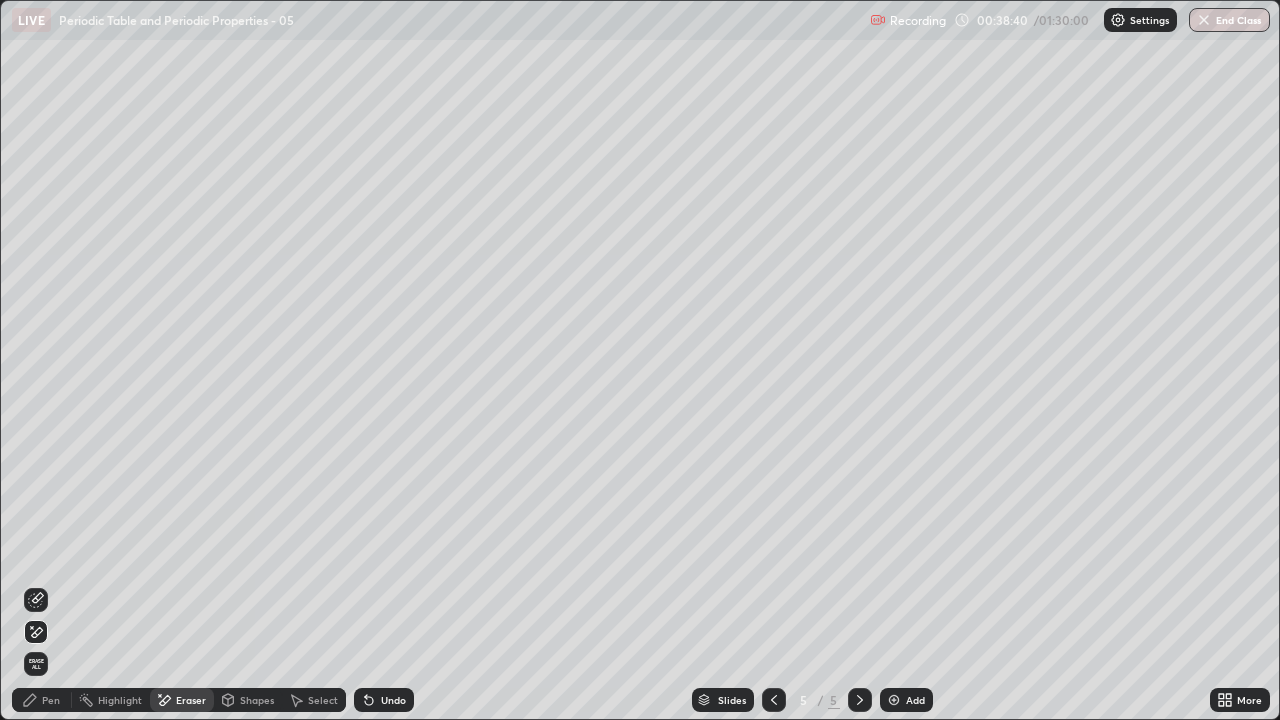 click on "Pen" at bounding box center [51, 700] 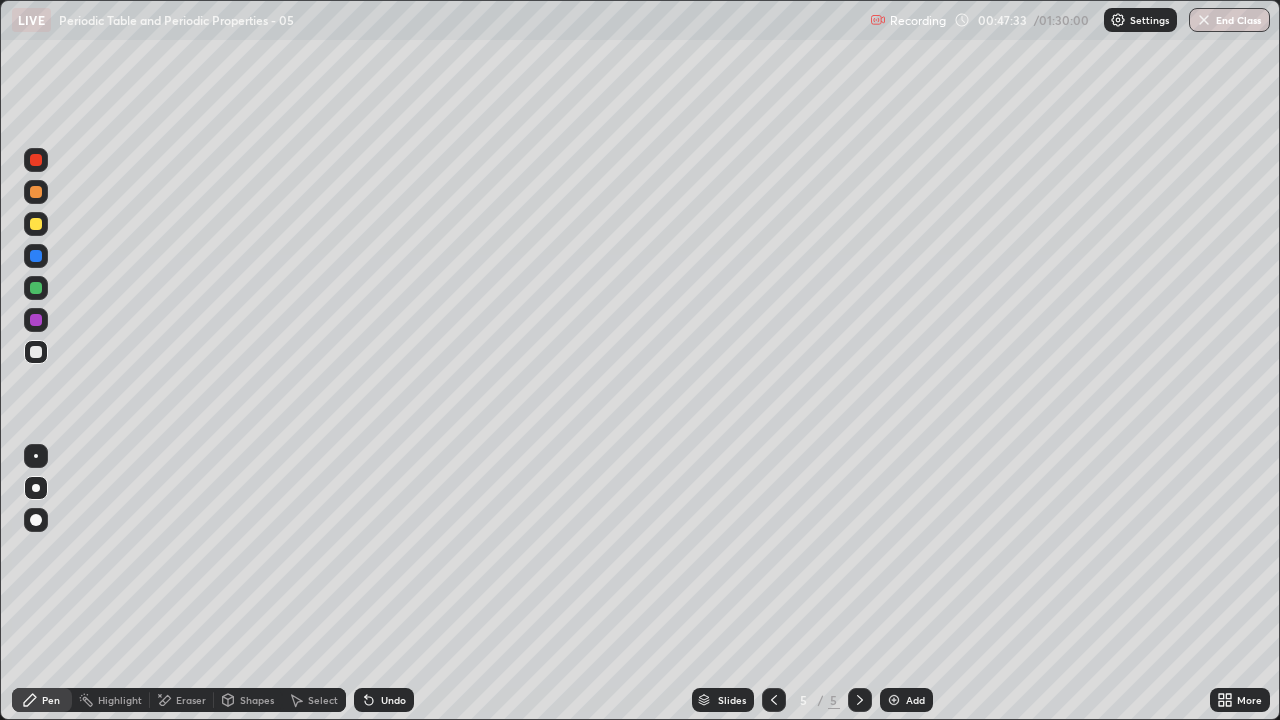 click at bounding box center [36, 224] 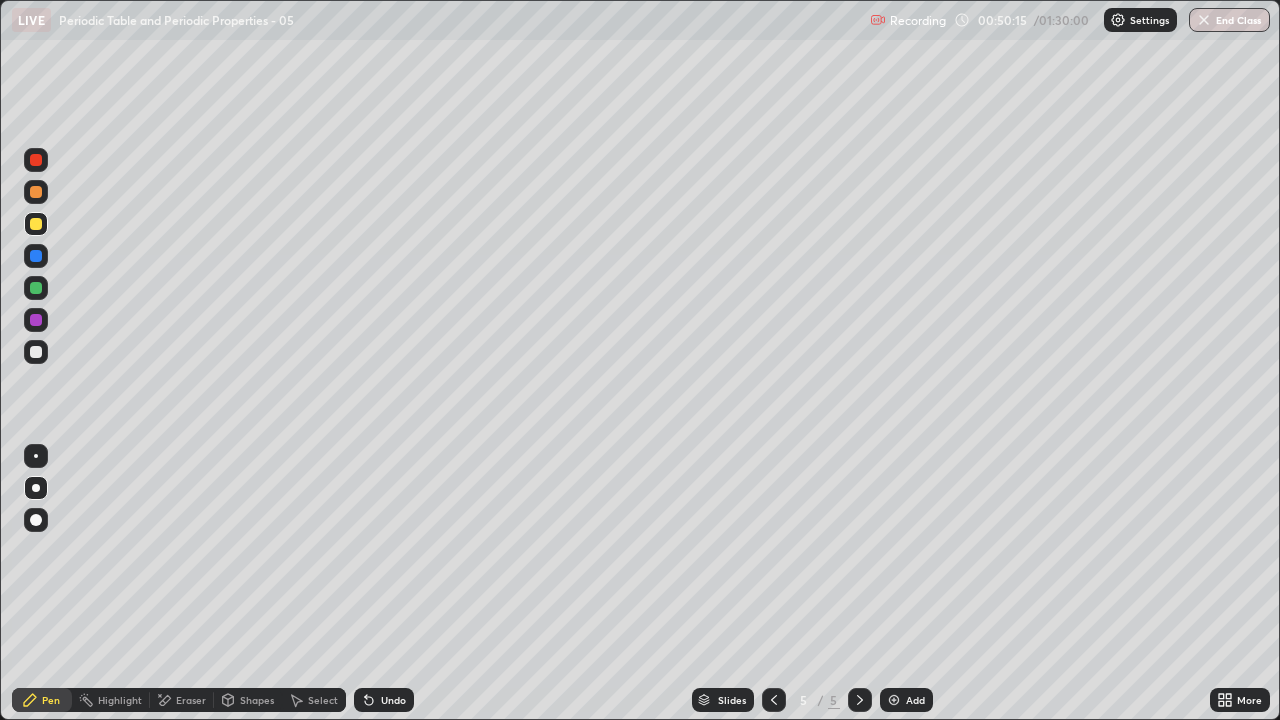 click 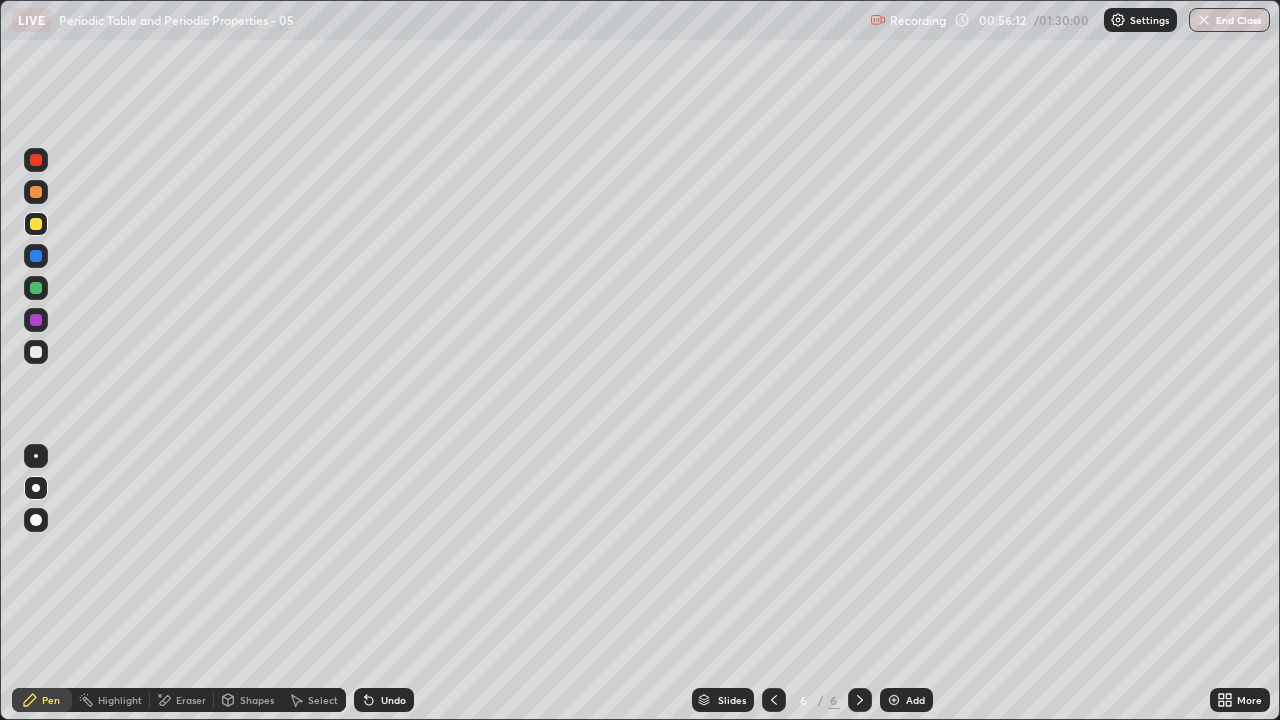 click on "Eraser" at bounding box center [191, 700] 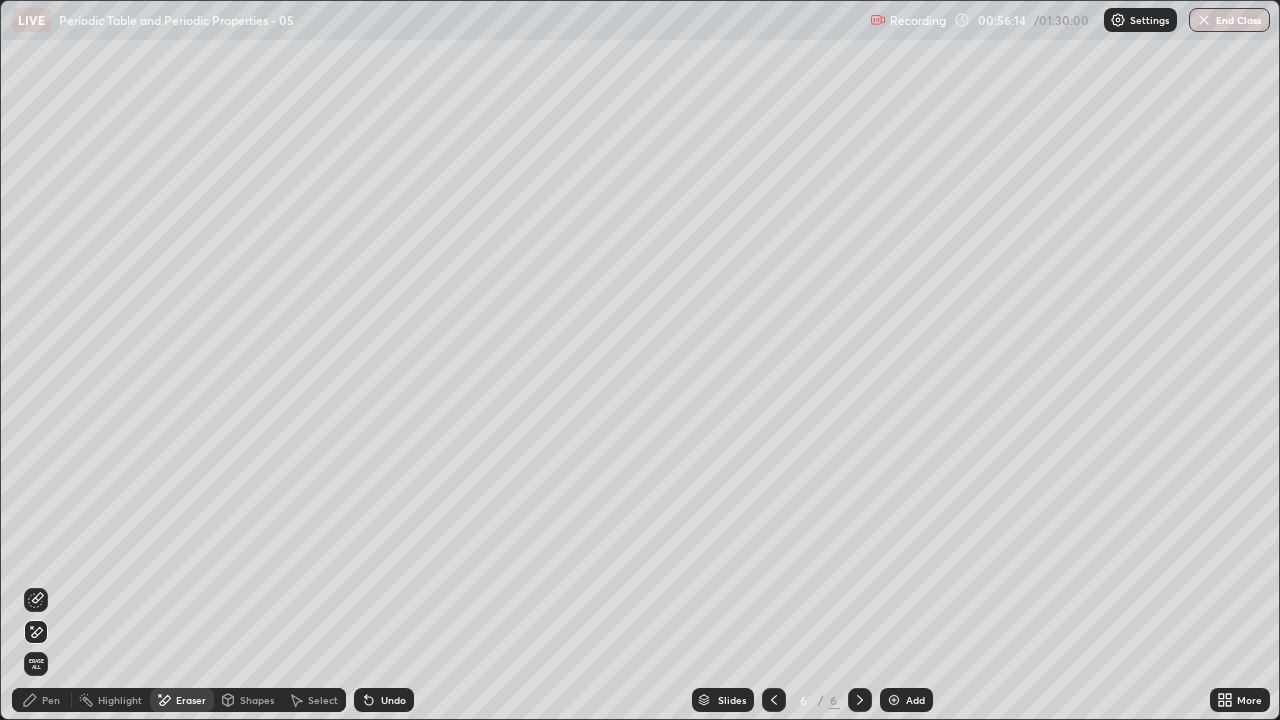 click on "Pen" at bounding box center (42, 700) 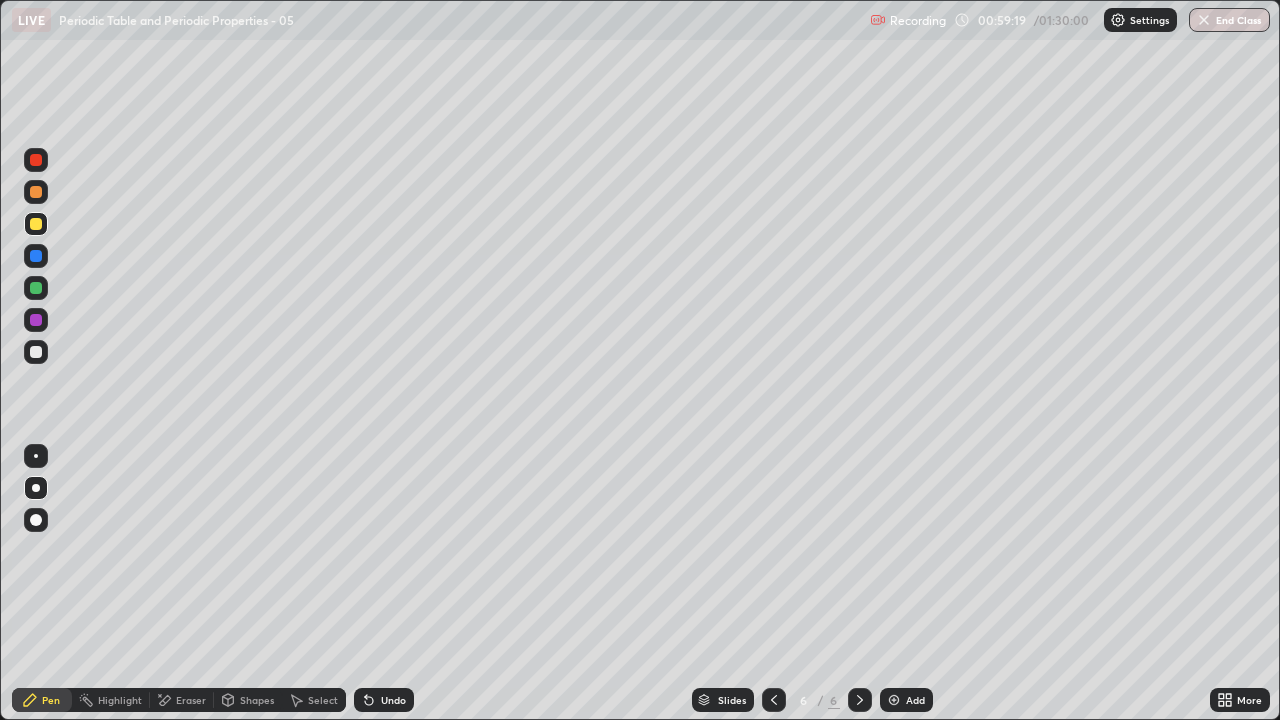 click 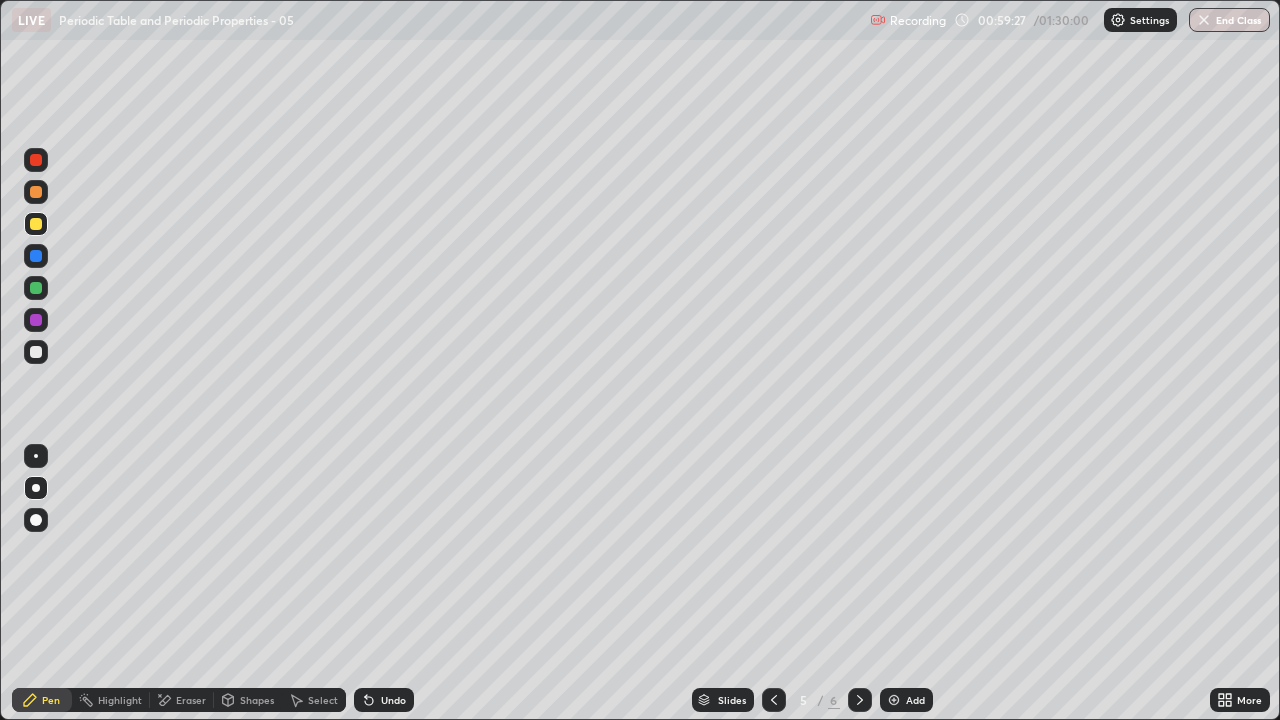 click at bounding box center [860, 700] 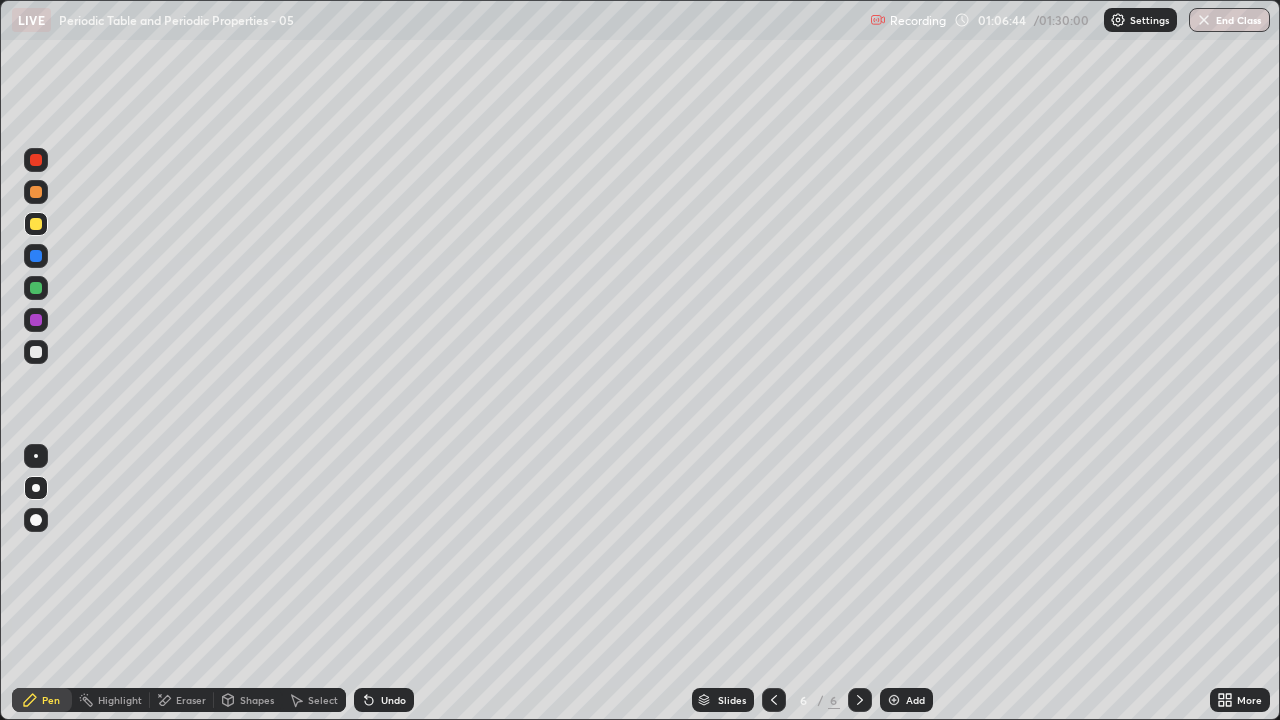 click on "Add" at bounding box center [915, 700] 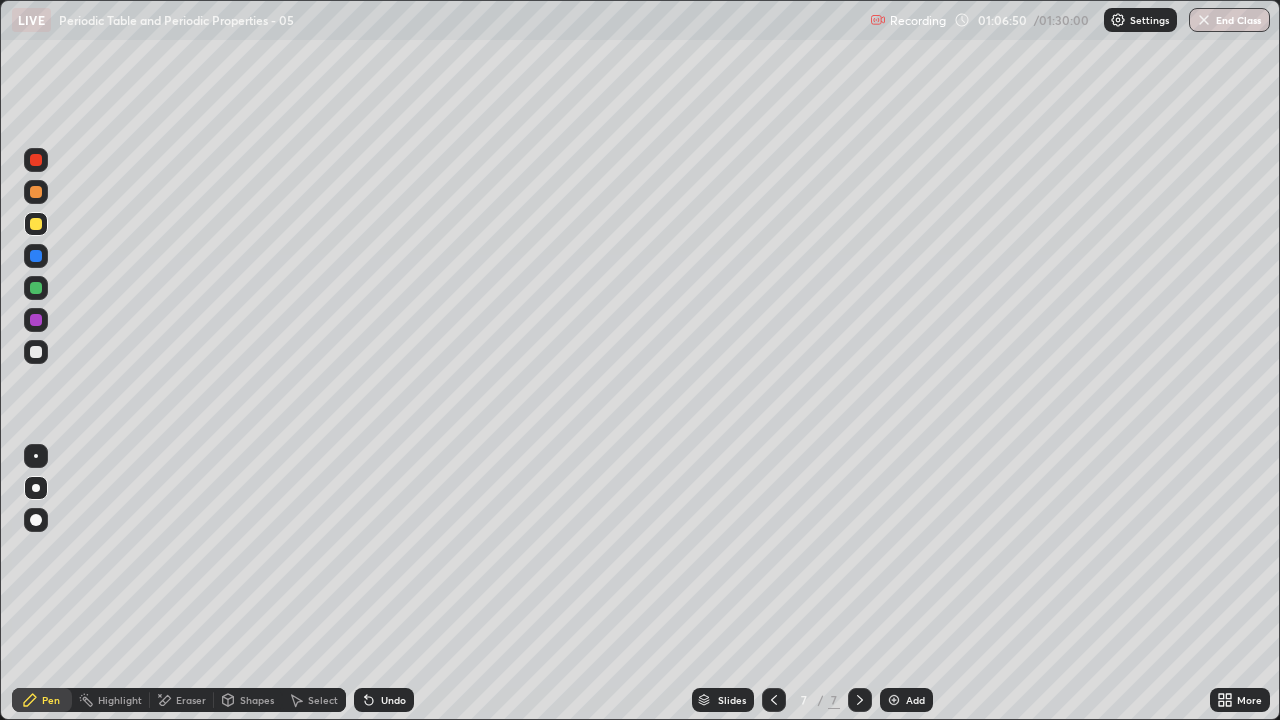 click on "Eraser" at bounding box center (191, 700) 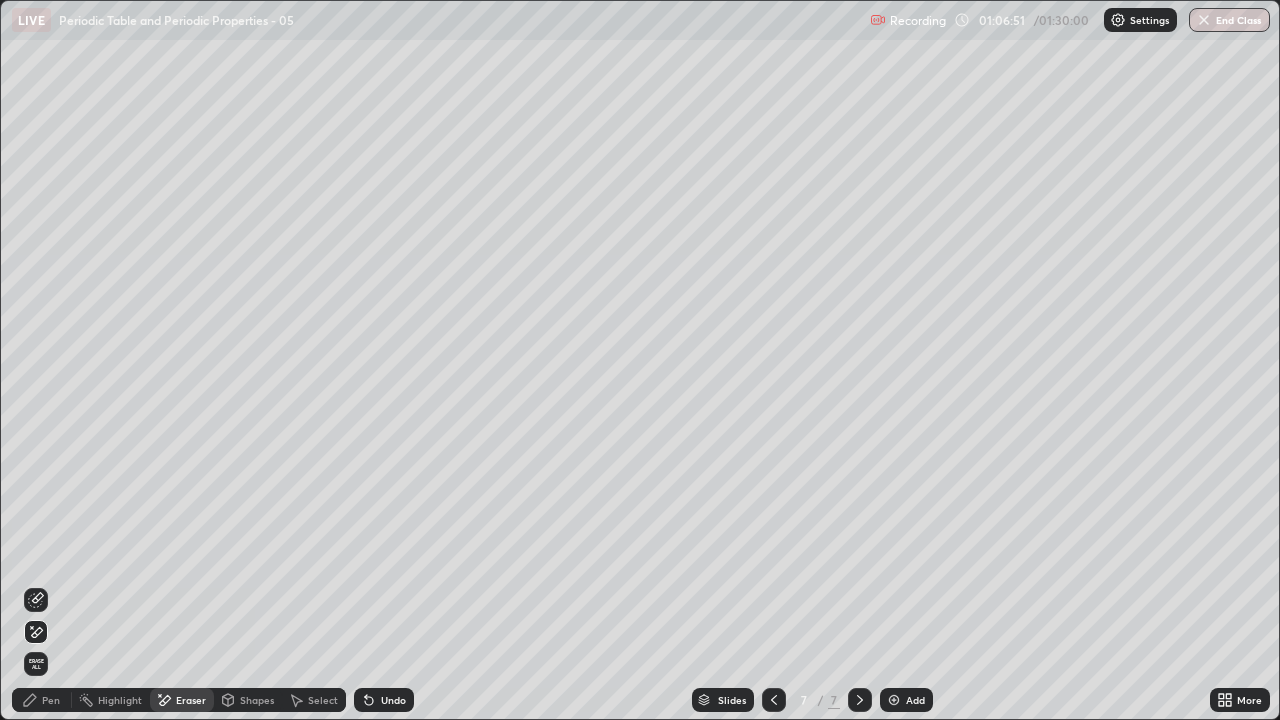 click on "Eraser" at bounding box center (182, 700) 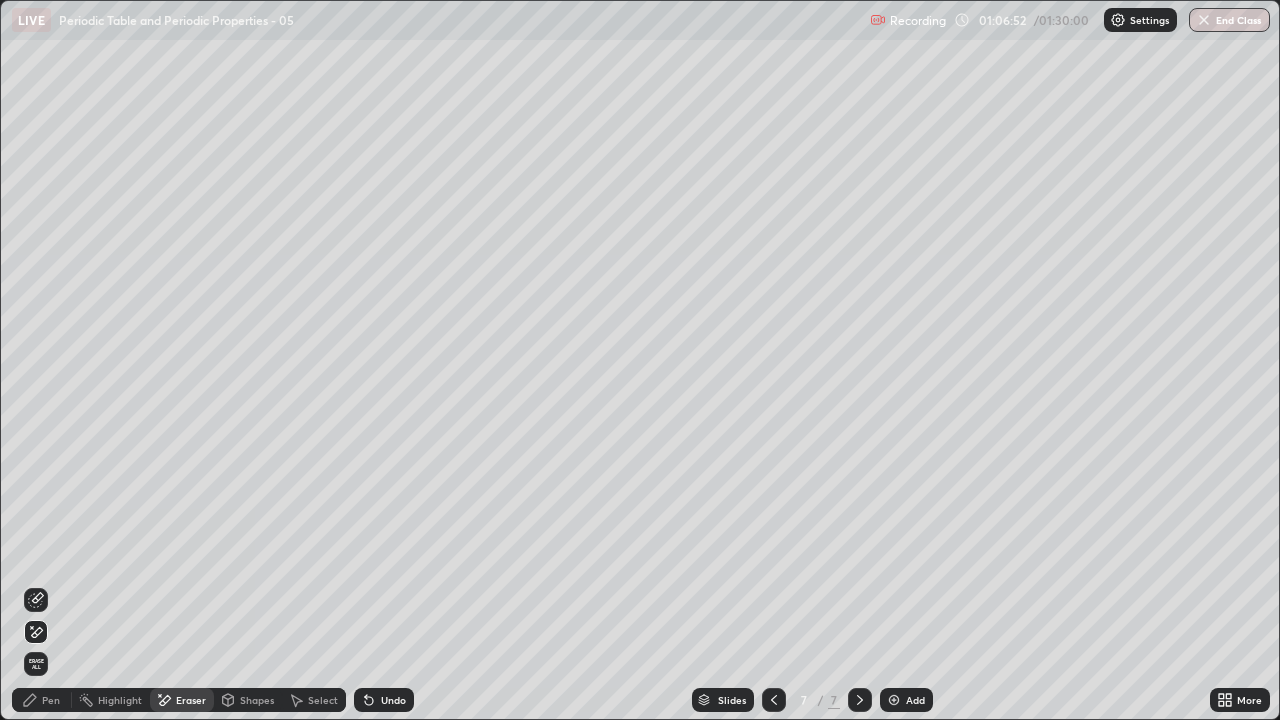 click on "Pen" at bounding box center (51, 700) 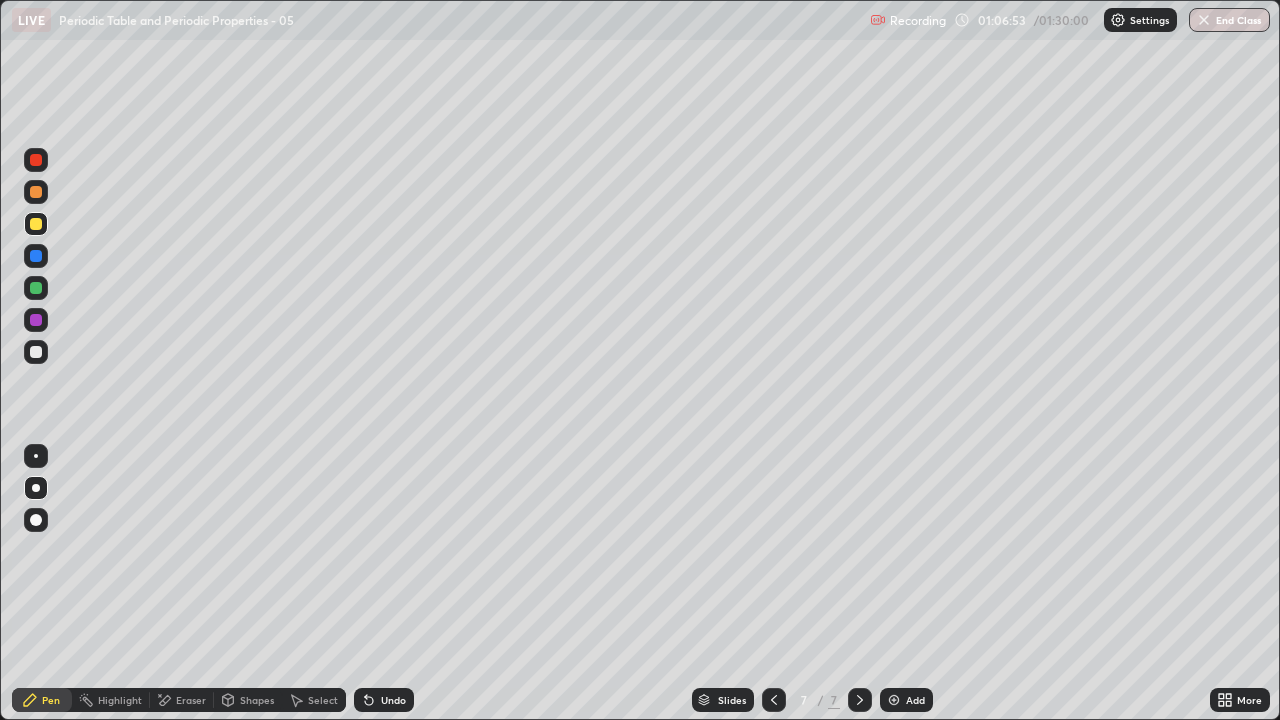 click on "Pen" at bounding box center [51, 700] 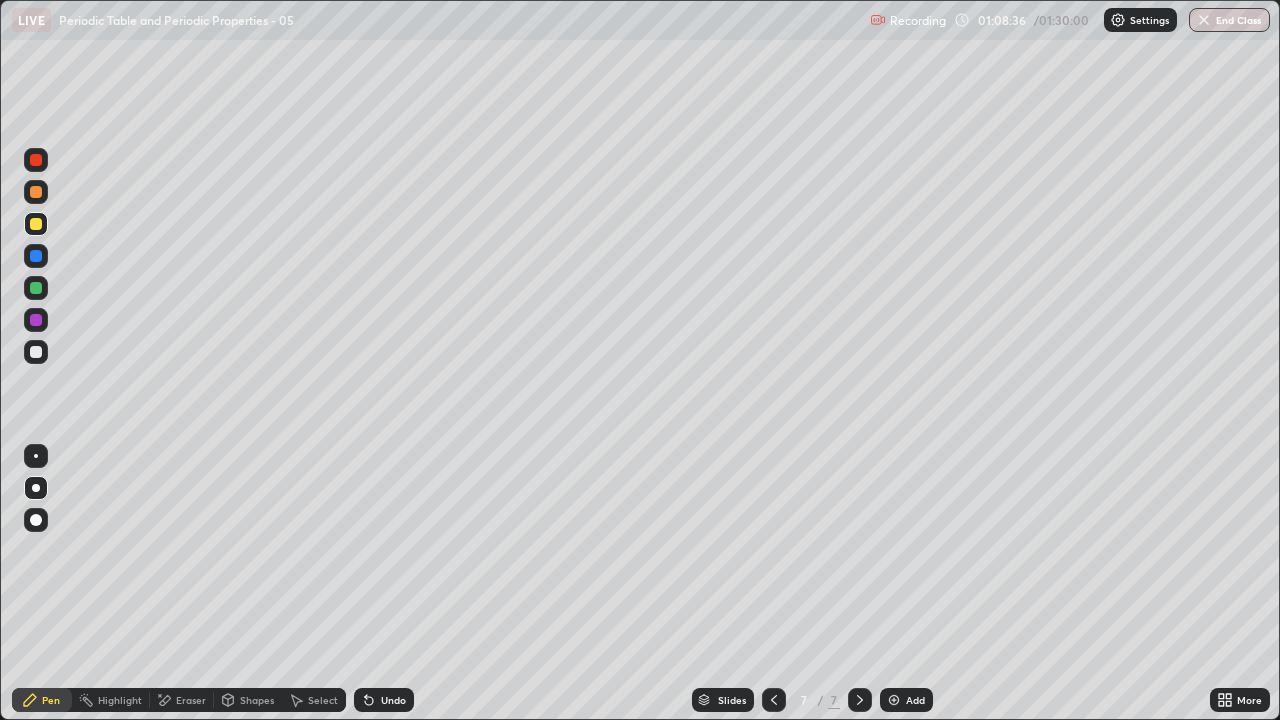 click 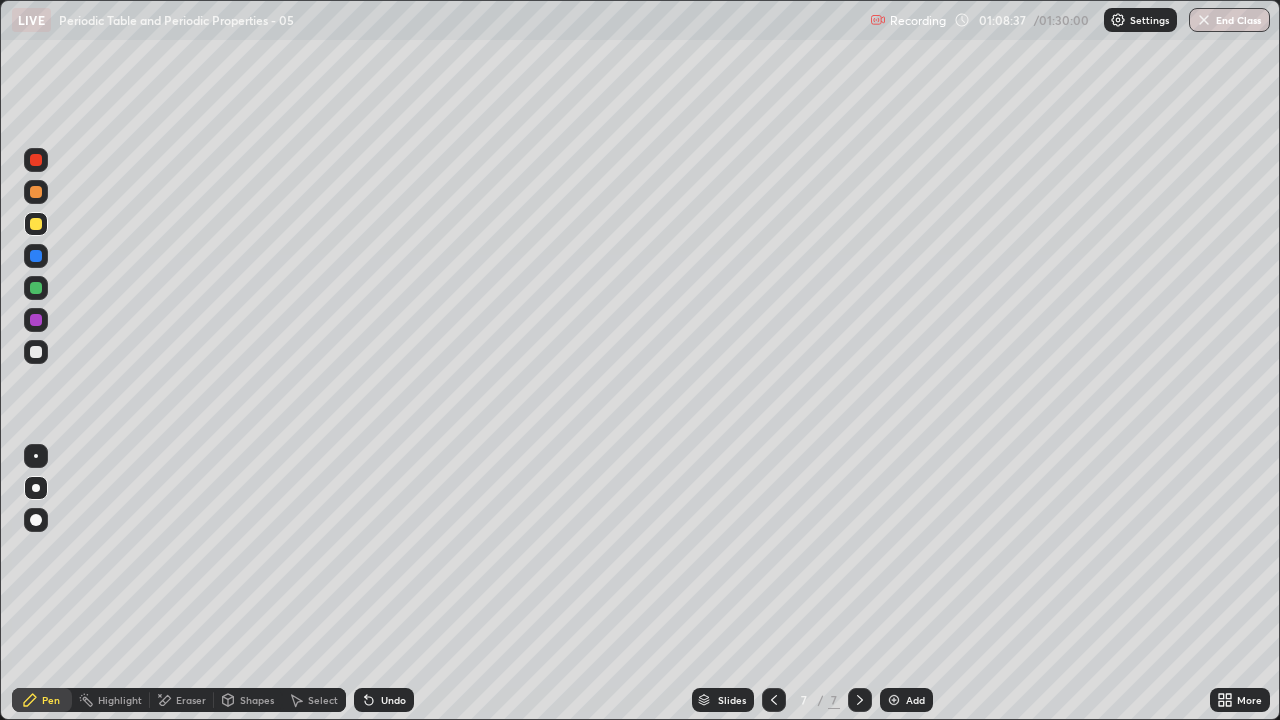 click on "Add" at bounding box center [915, 700] 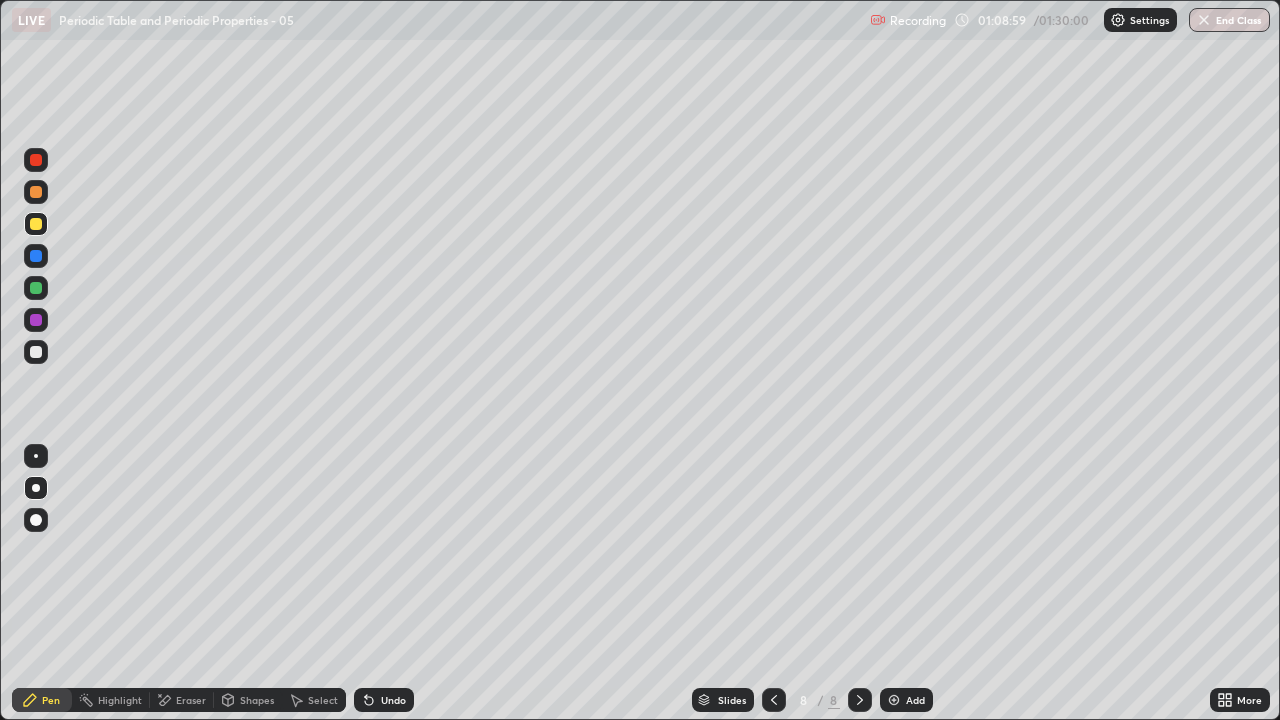 click 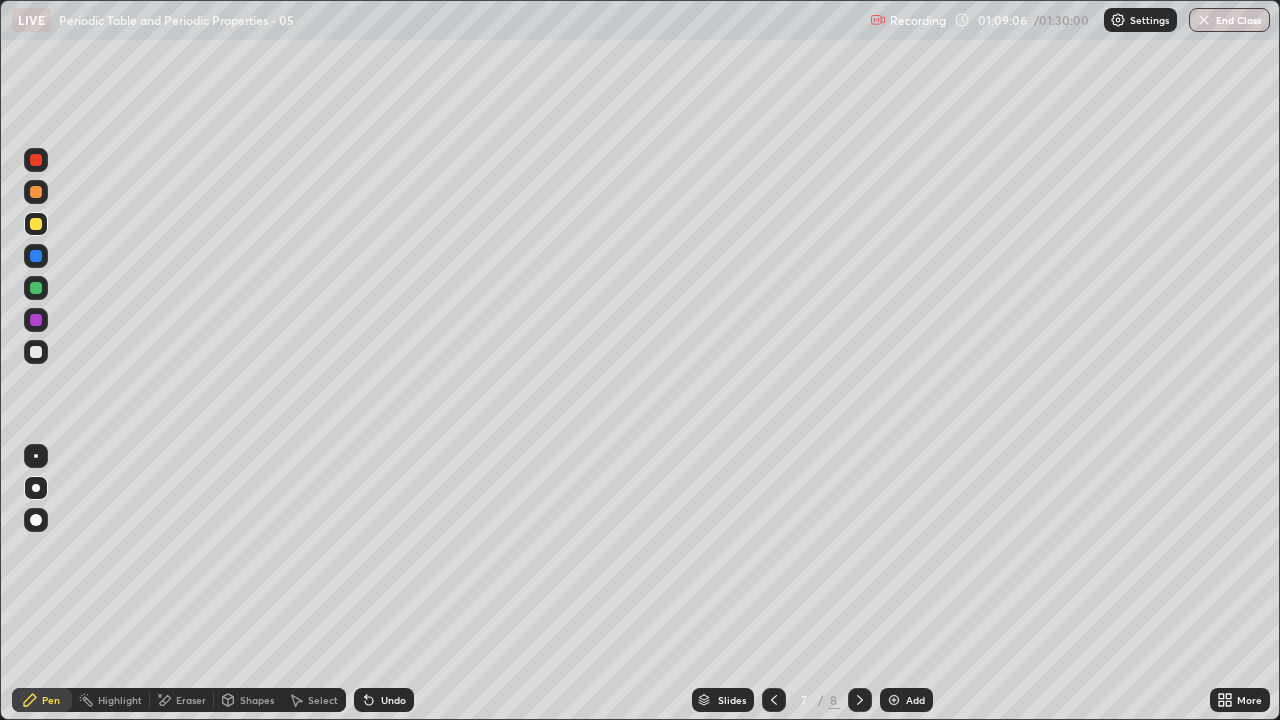click 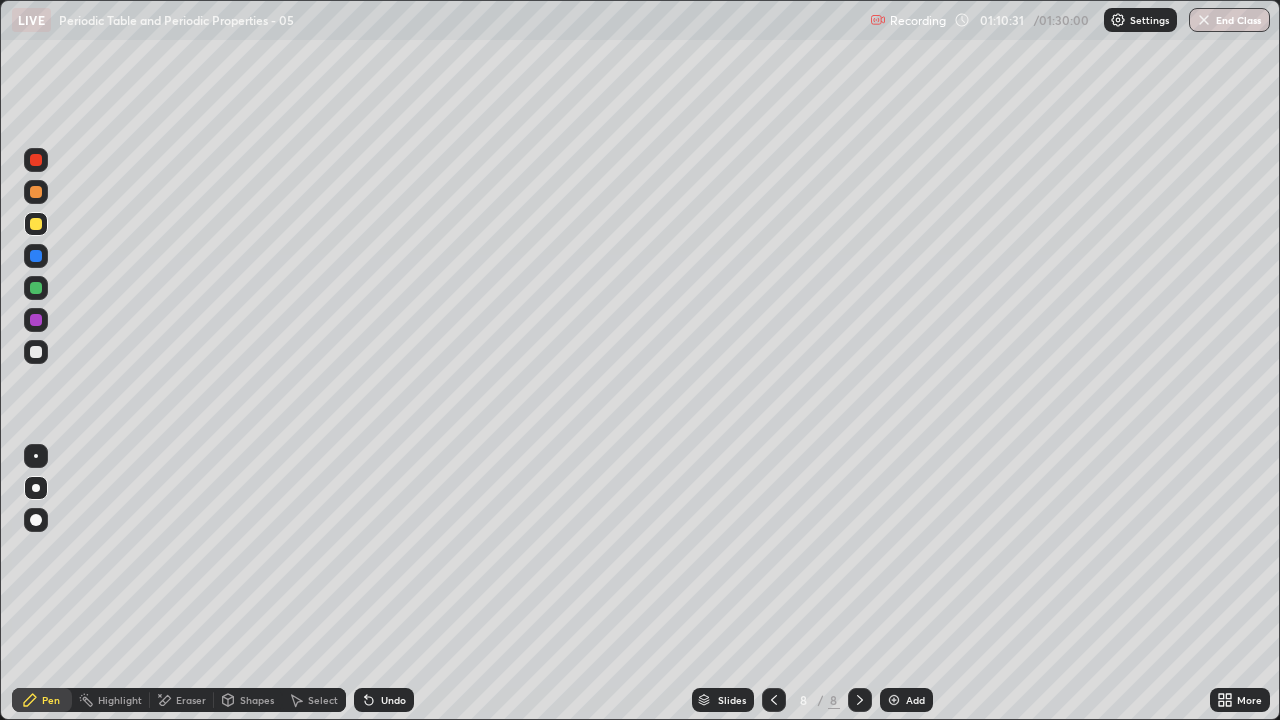 click on "Eraser" at bounding box center (191, 700) 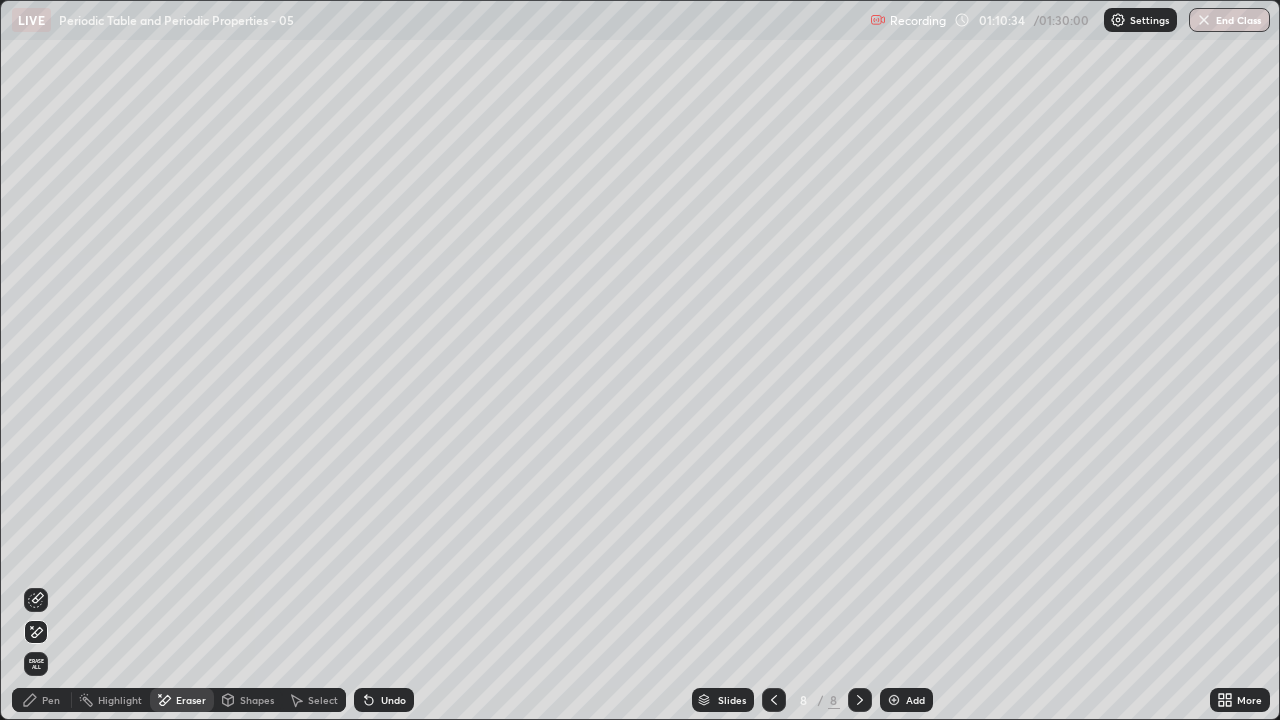 click on "Pen" at bounding box center (51, 700) 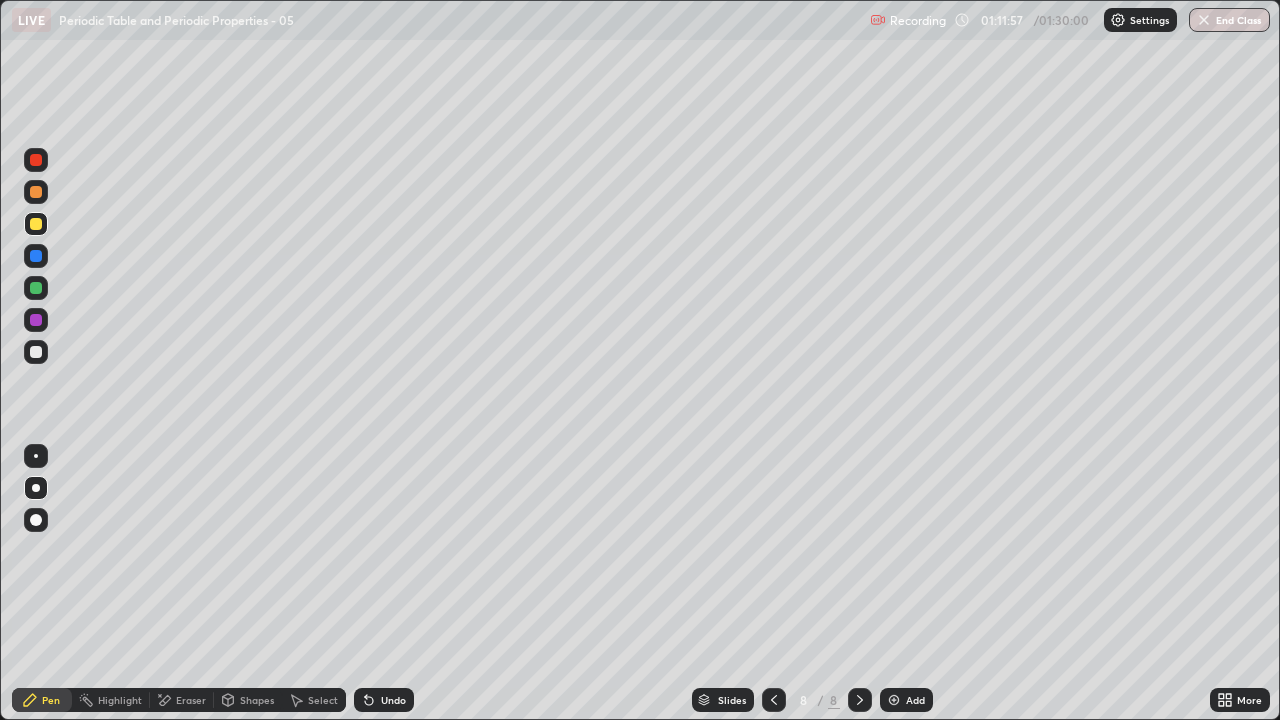 click 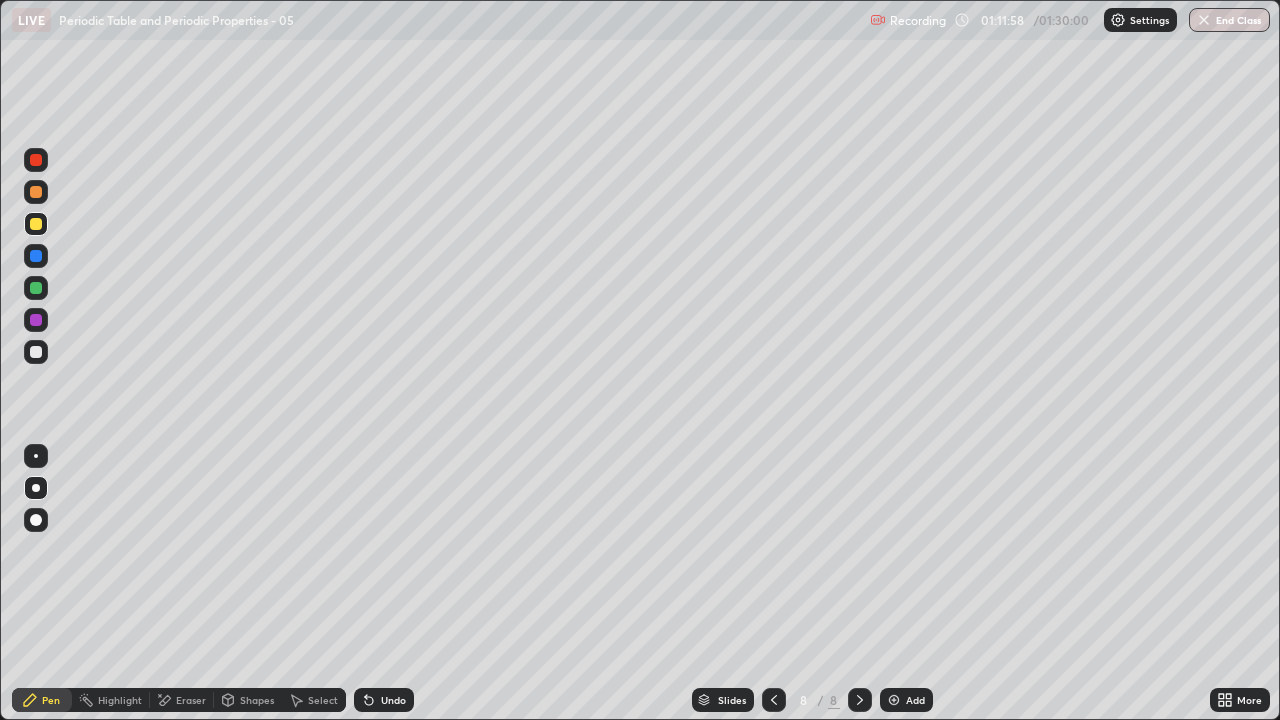 click on "Add" at bounding box center [915, 700] 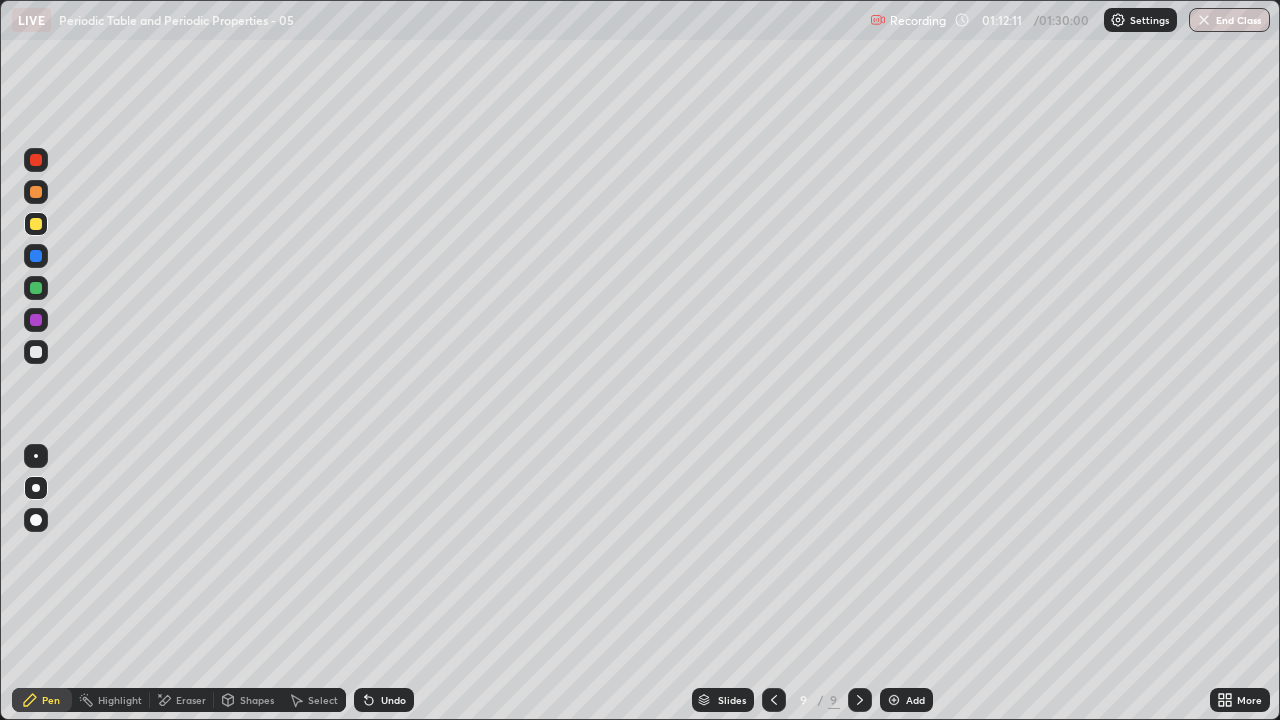 click 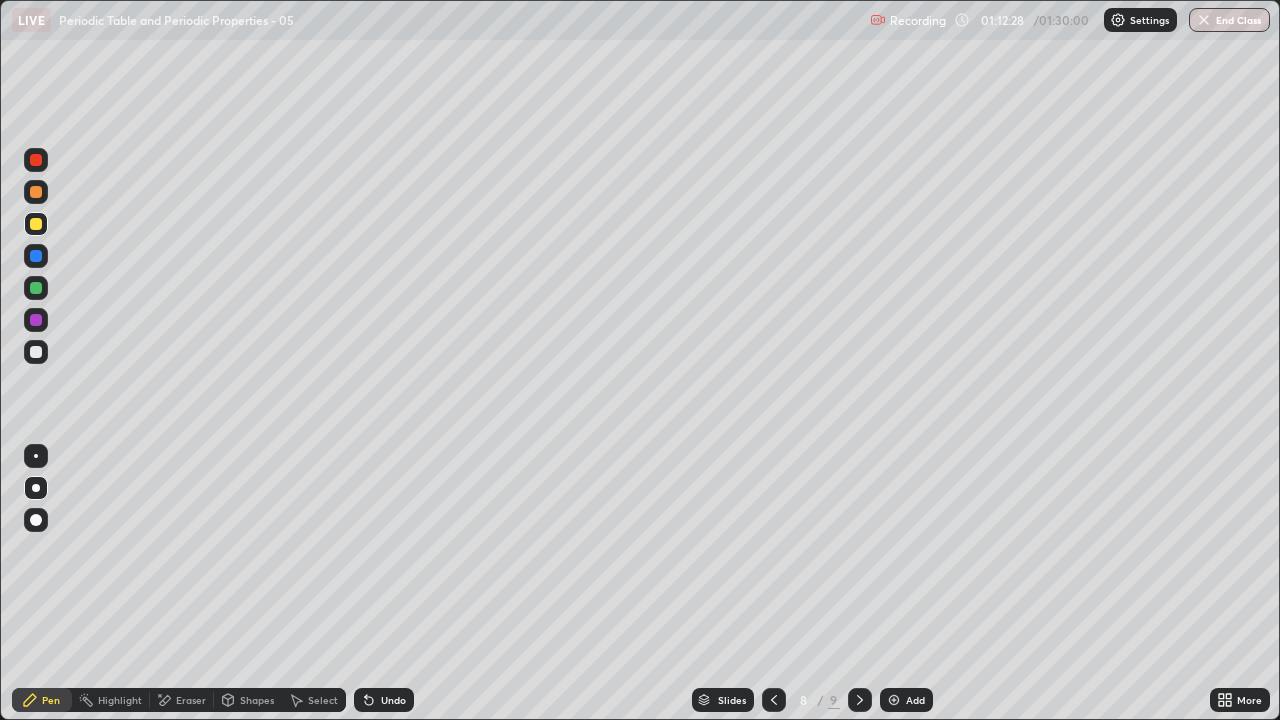 click 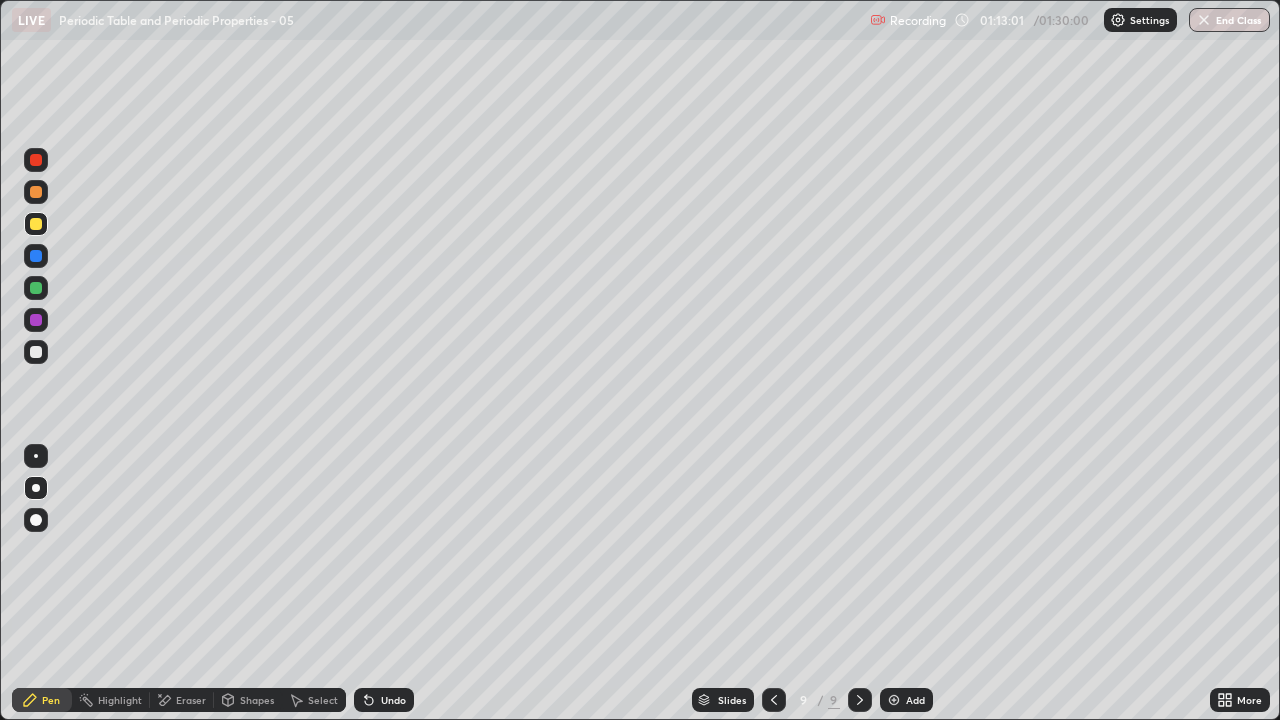 click on "Eraser" at bounding box center [191, 700] 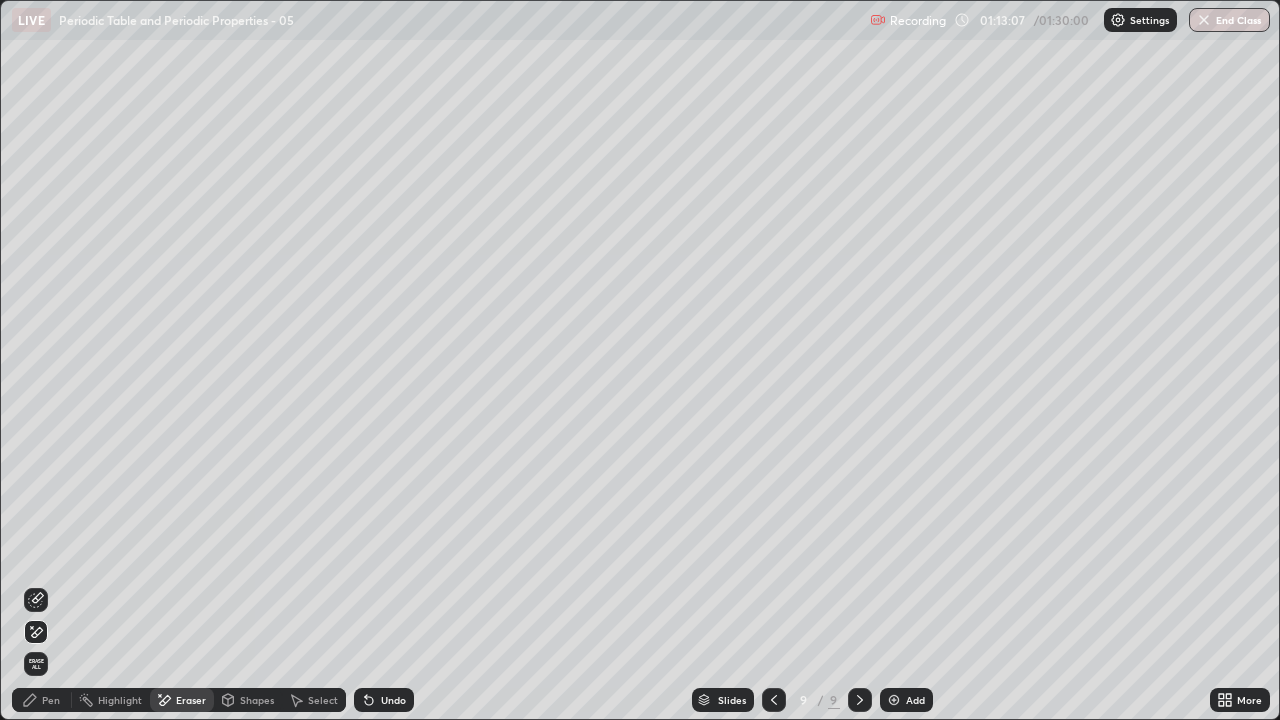 click on "Pen" at bounding box center (51, 700) 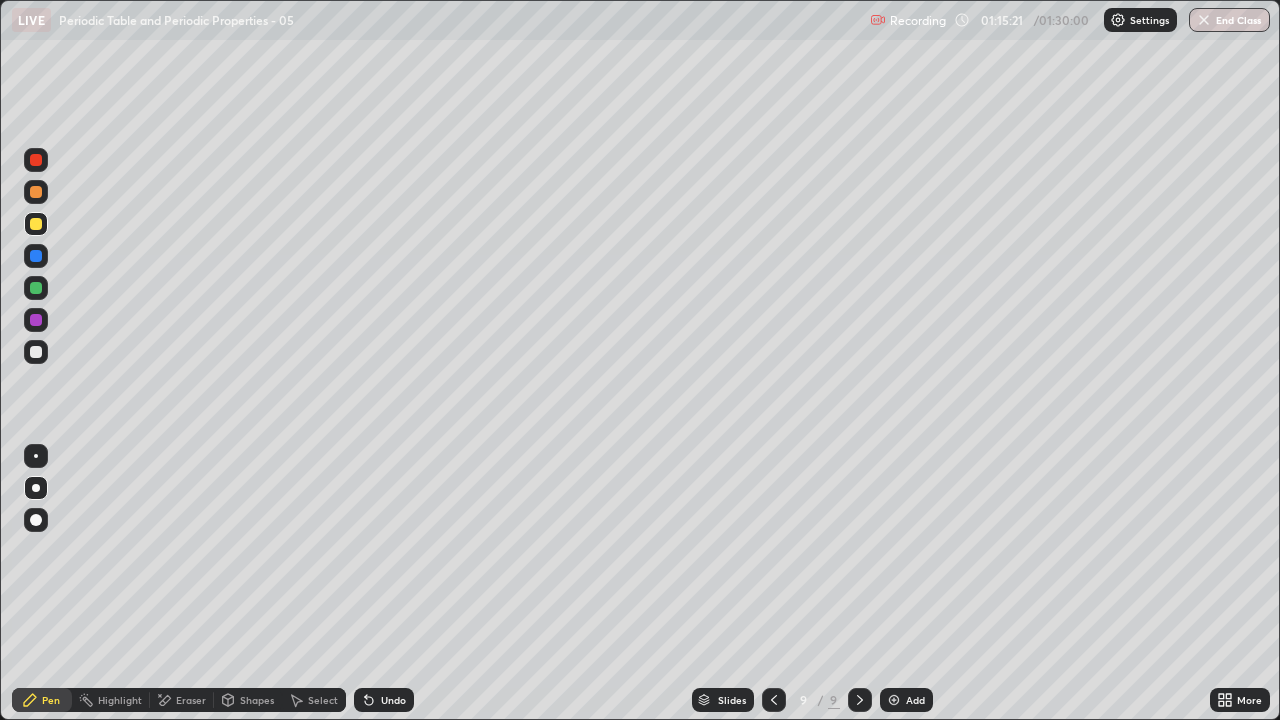click 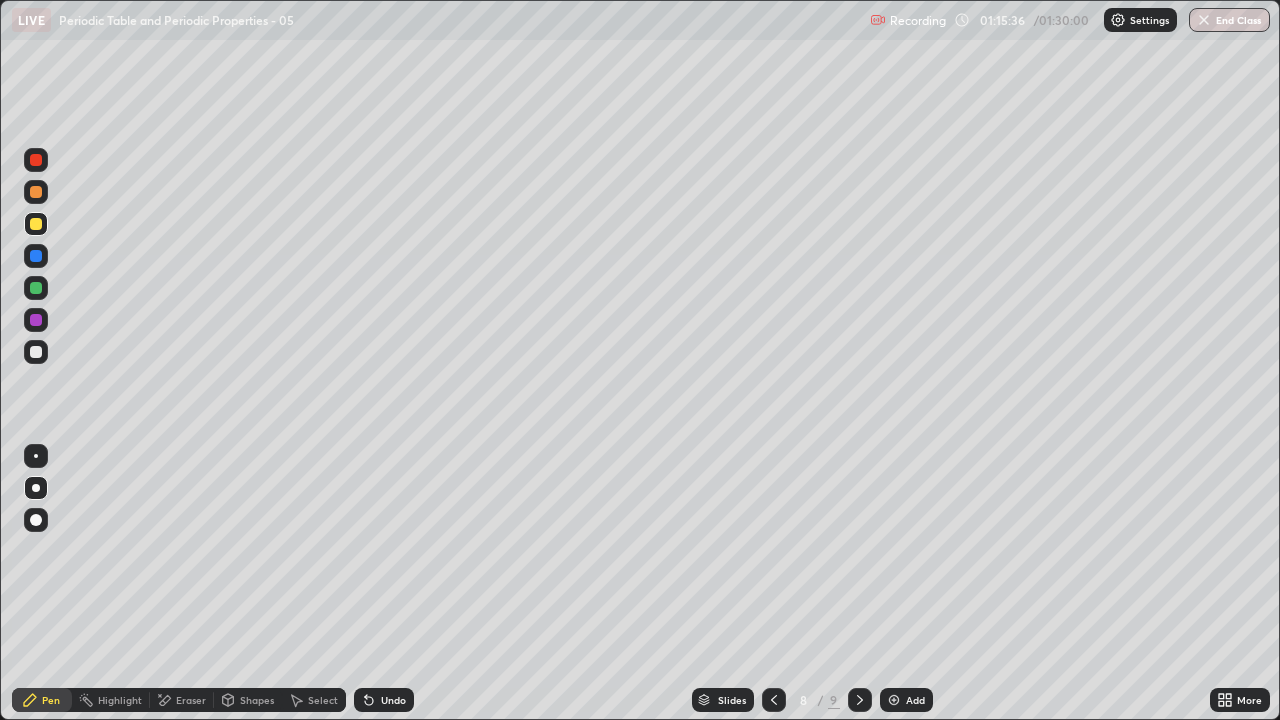 click 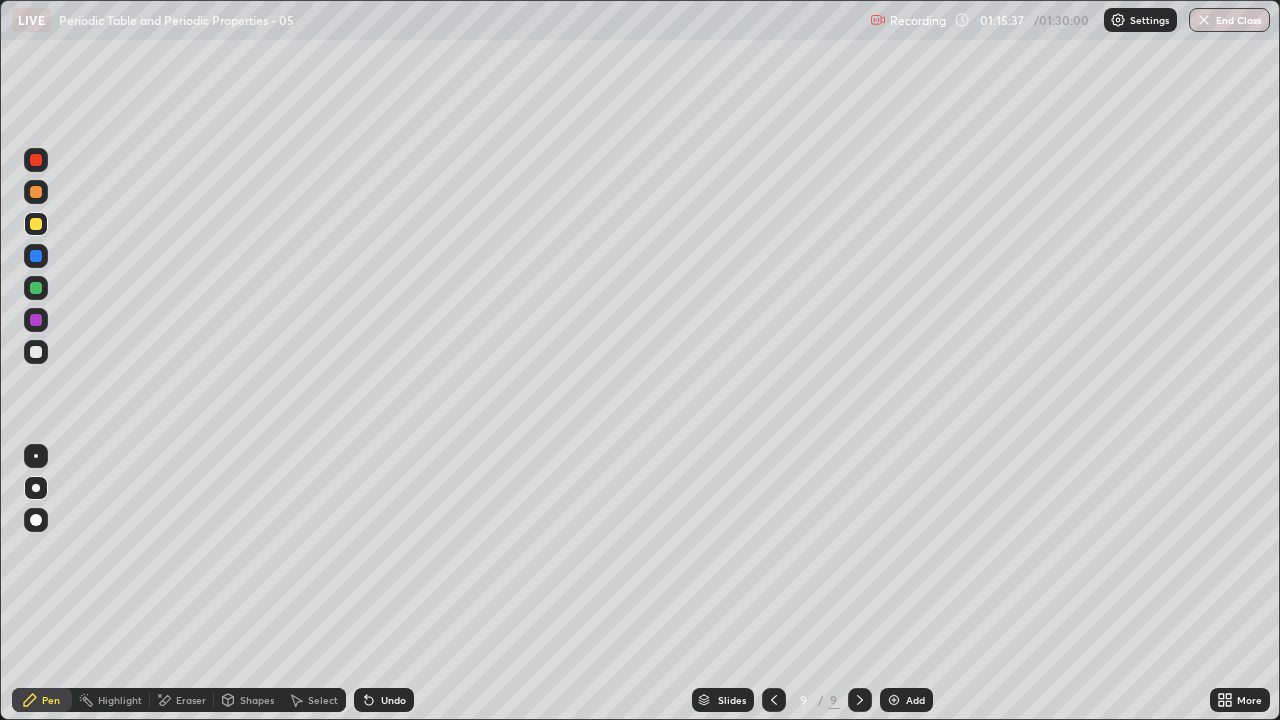 click 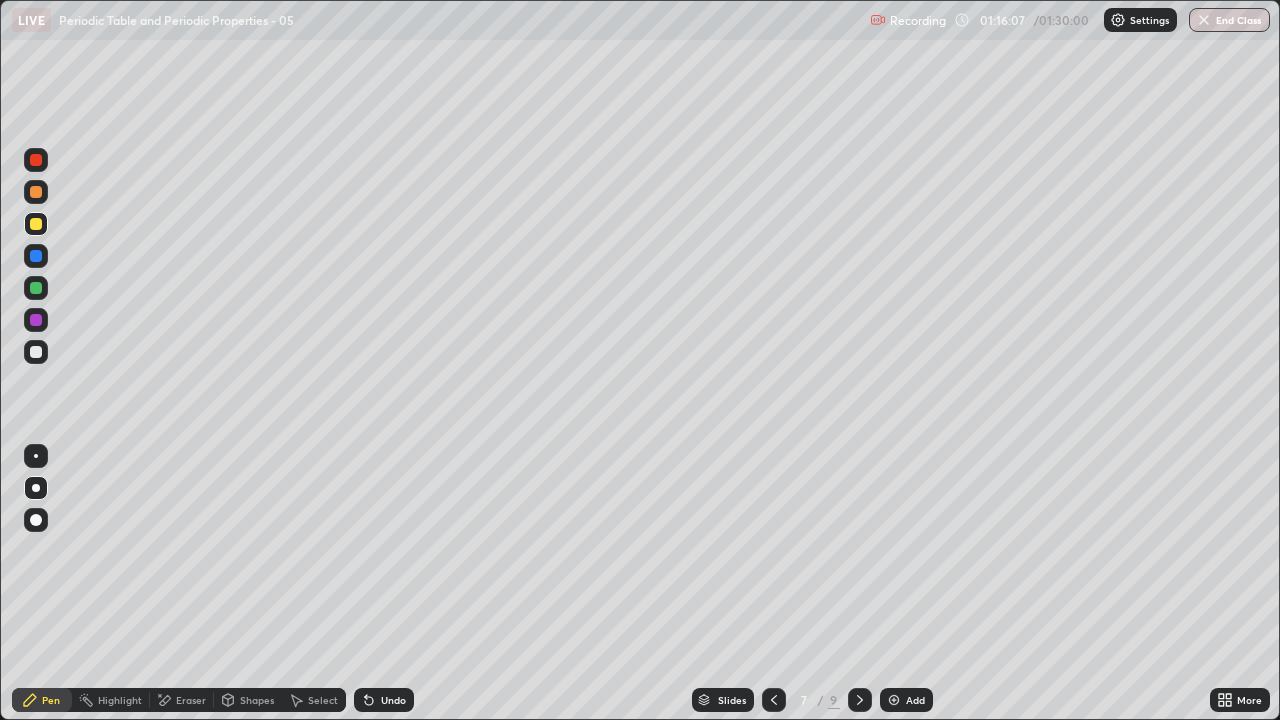 click 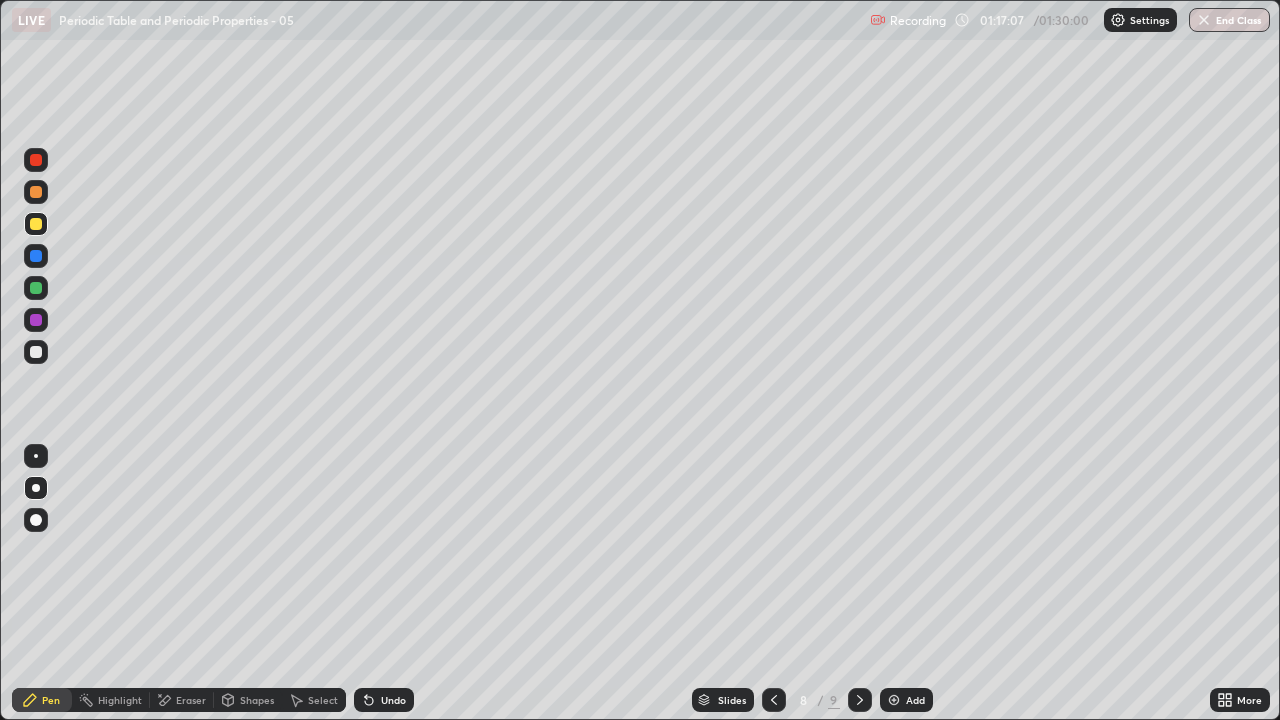 click 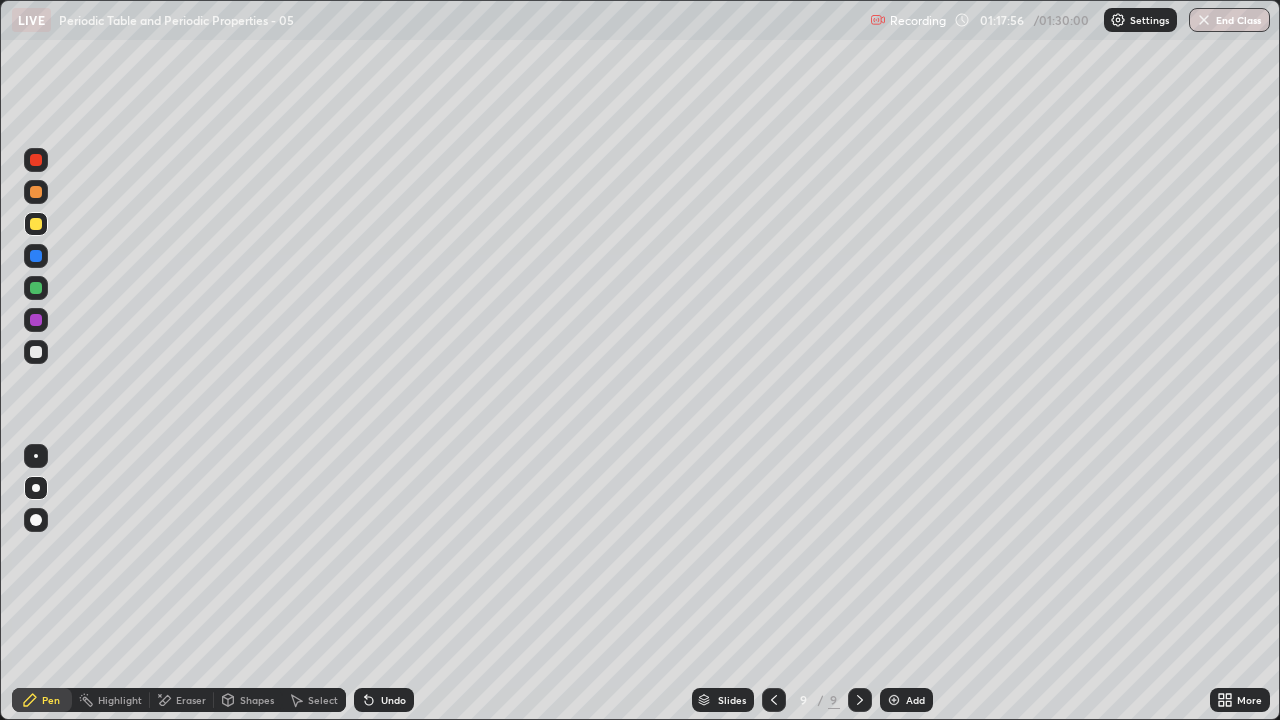 click 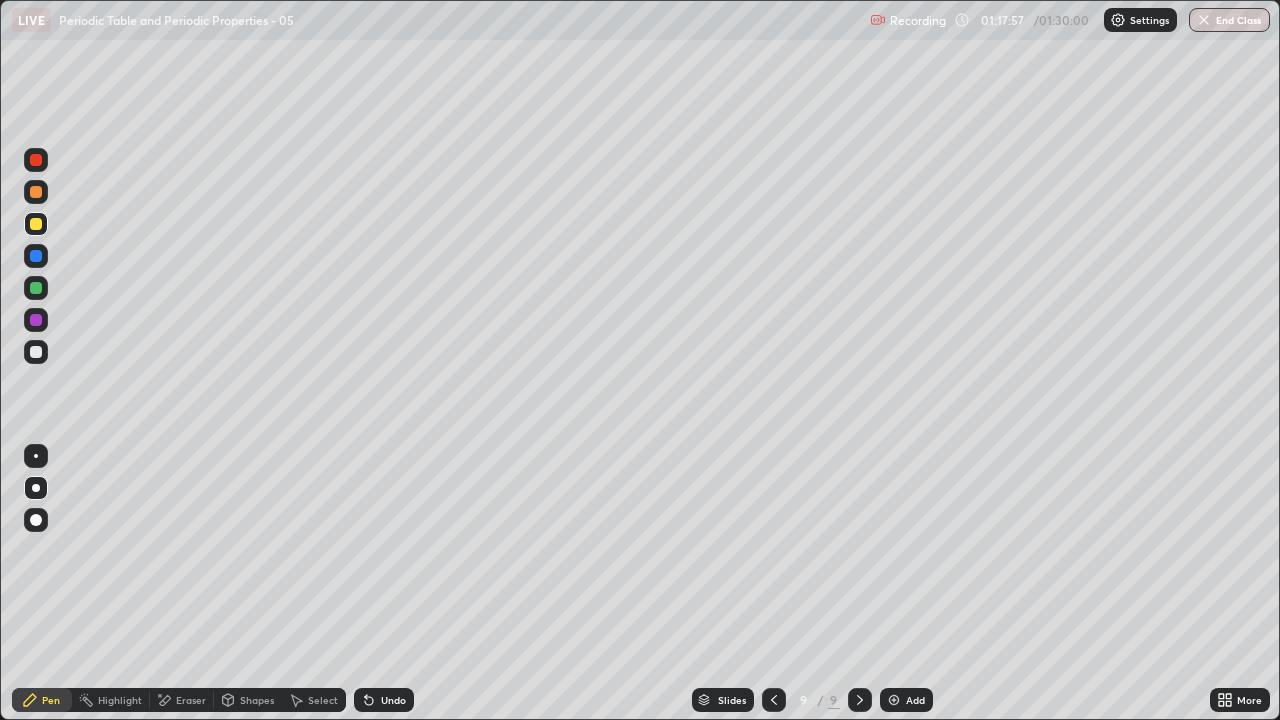 click 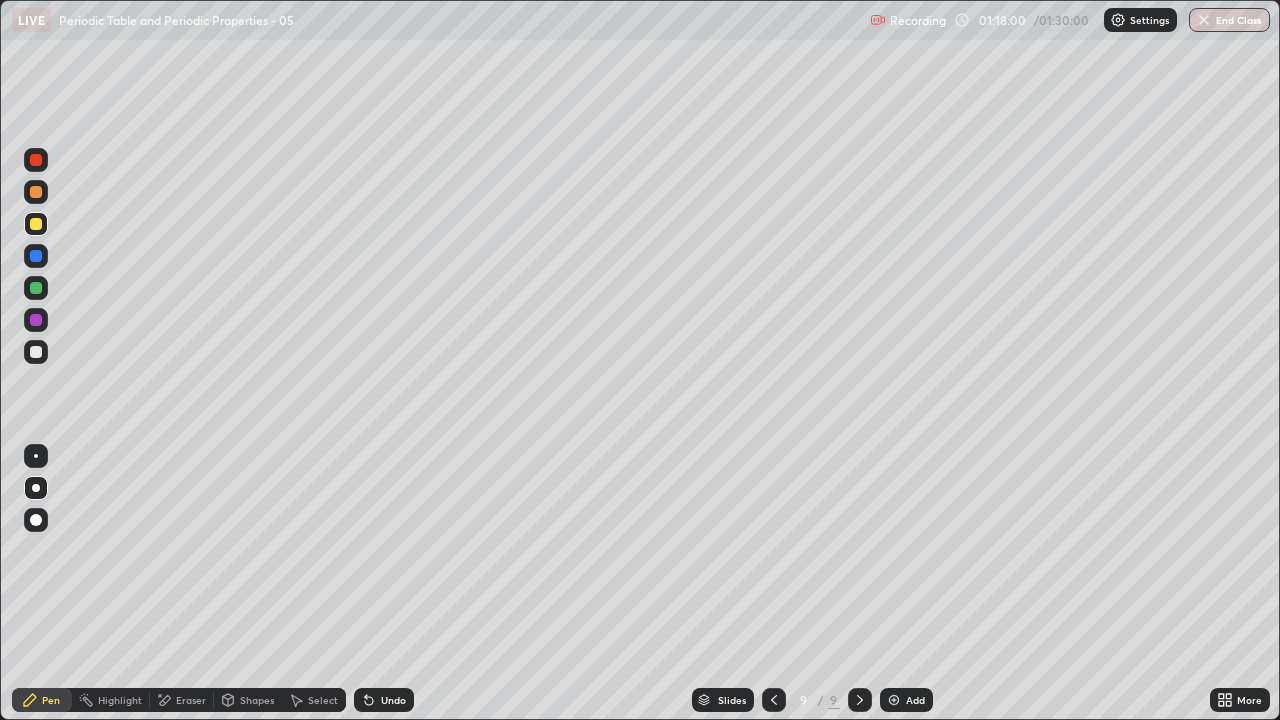 click on "Add" at bounding box center (915, 700) 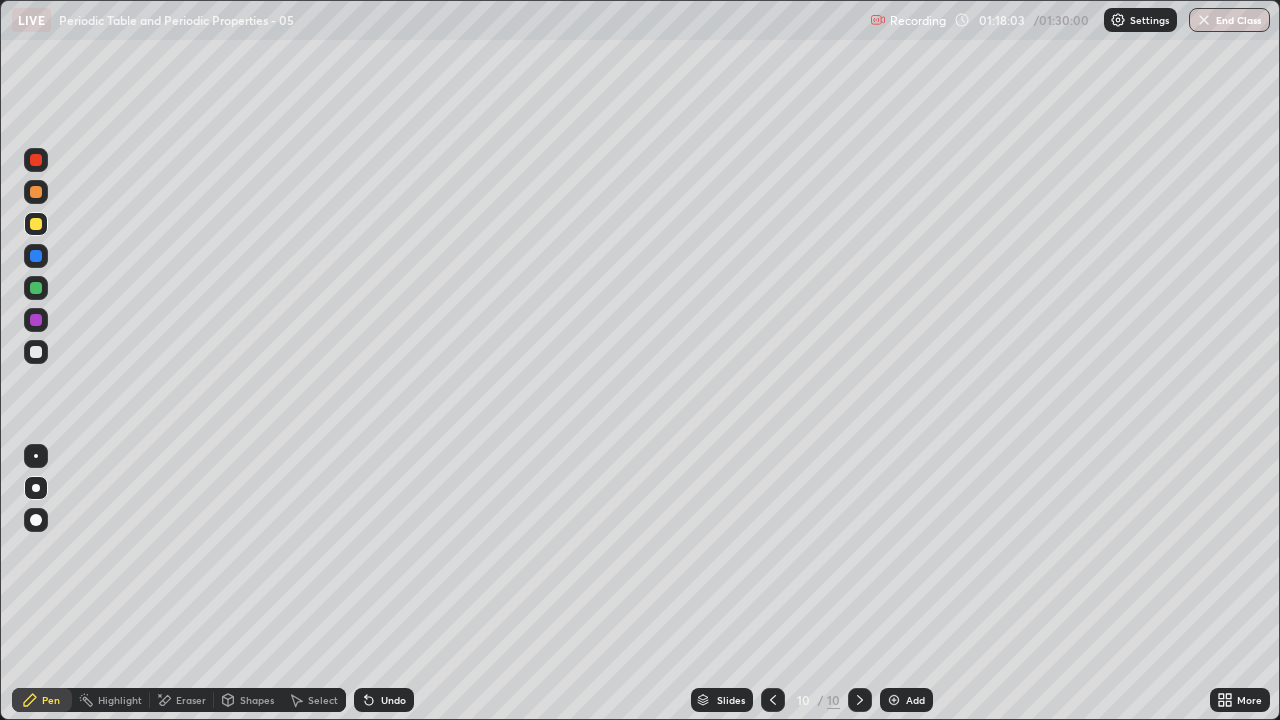 click at bounding box center (36, 288) 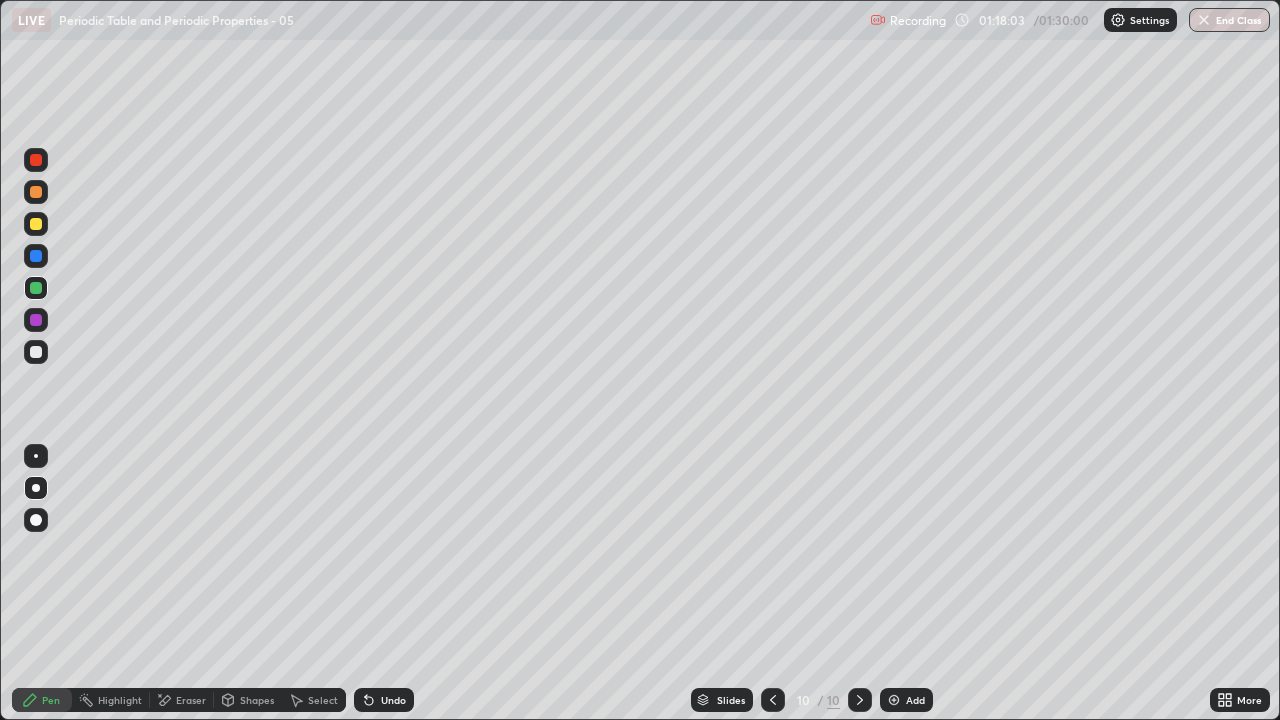 click at bounding box center (36, 288) 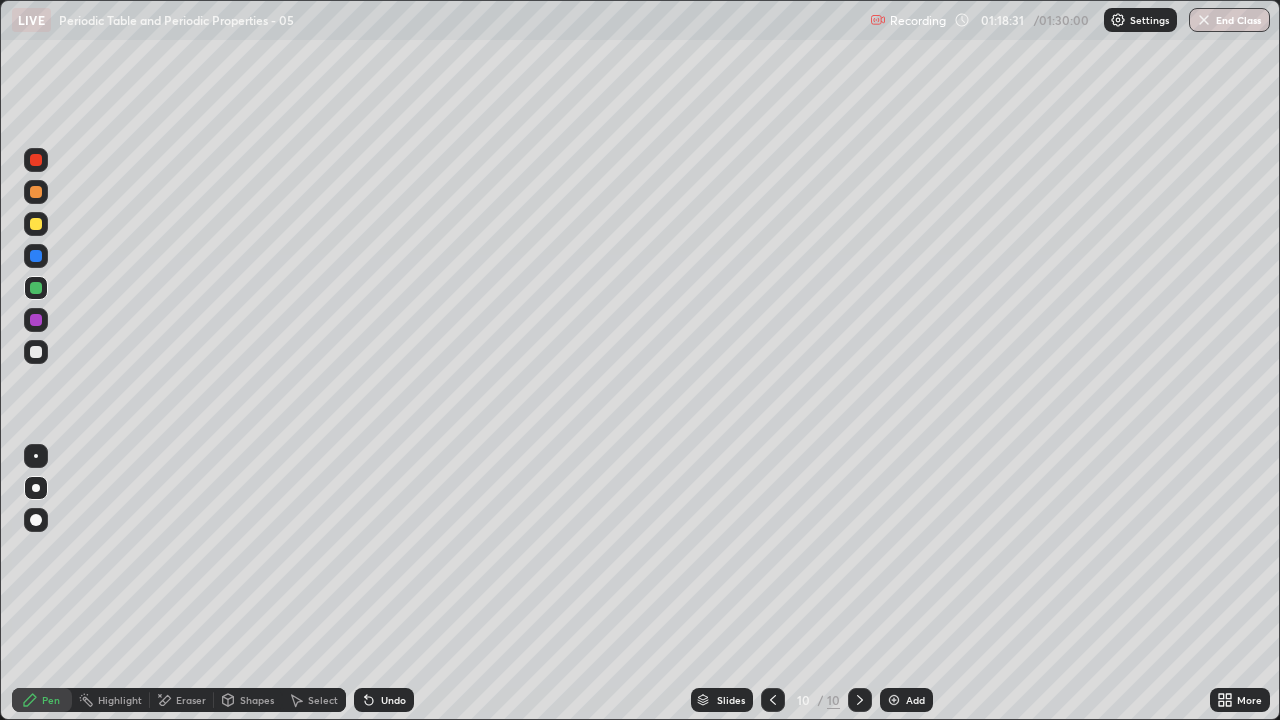 click at bounding box center (36, 352) 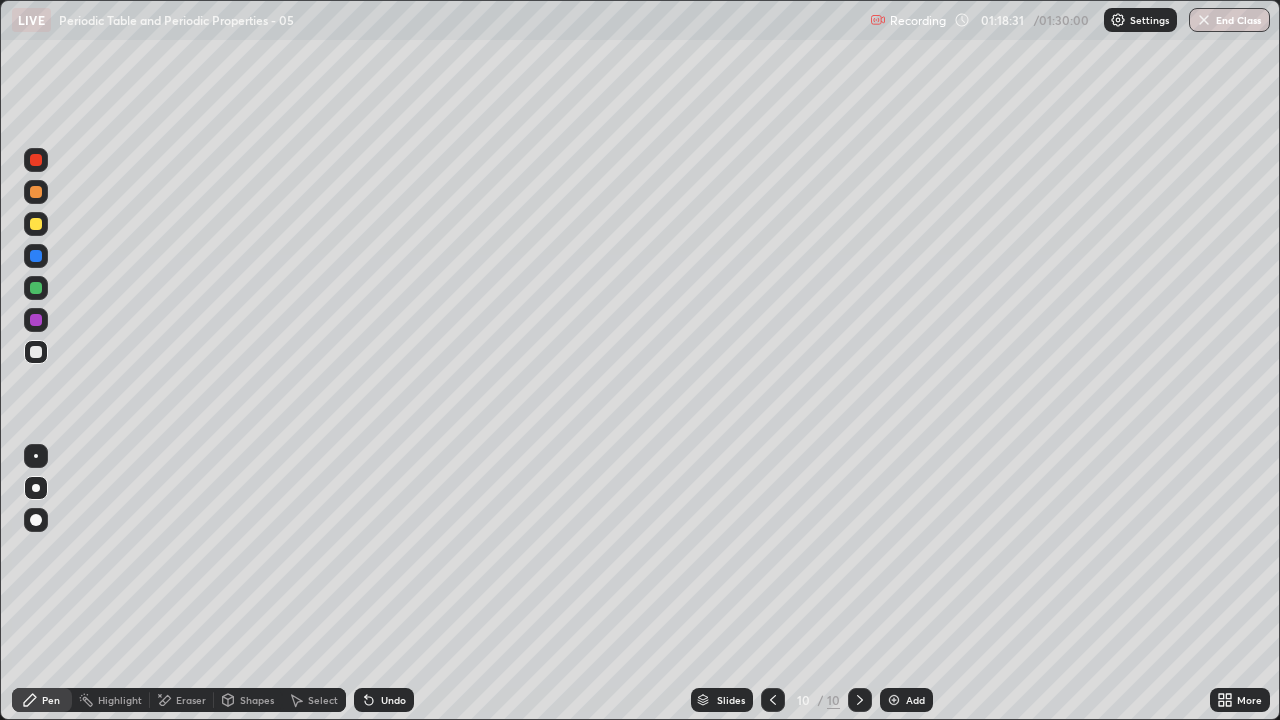 click at bounding box center (36, 352) 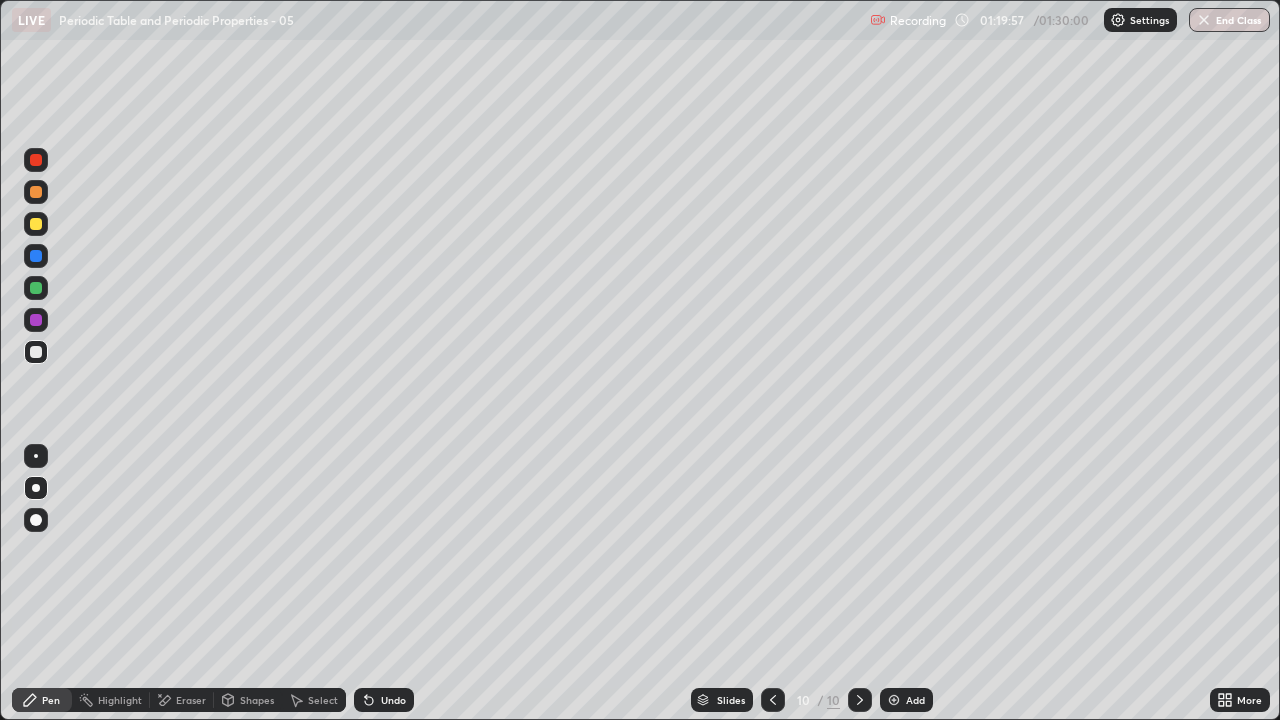 click at bounding box center [36, 256] 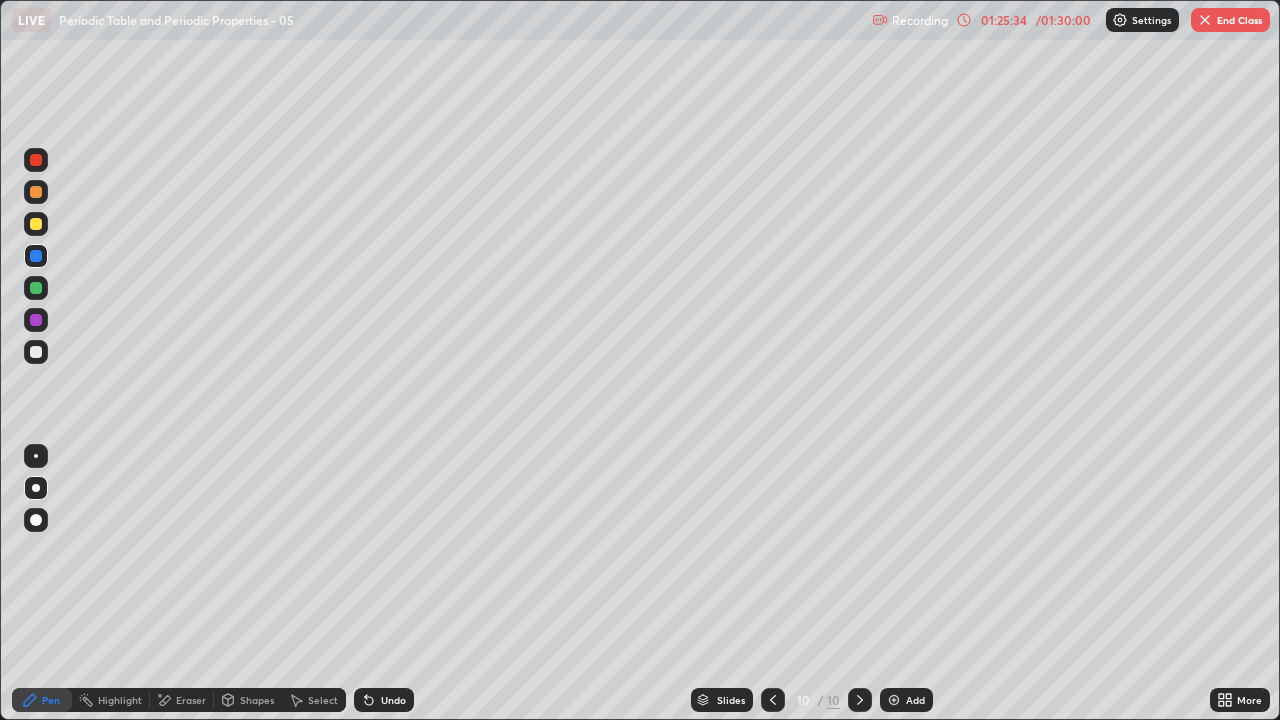click on "End Class" at bounding box center (1230, 20) 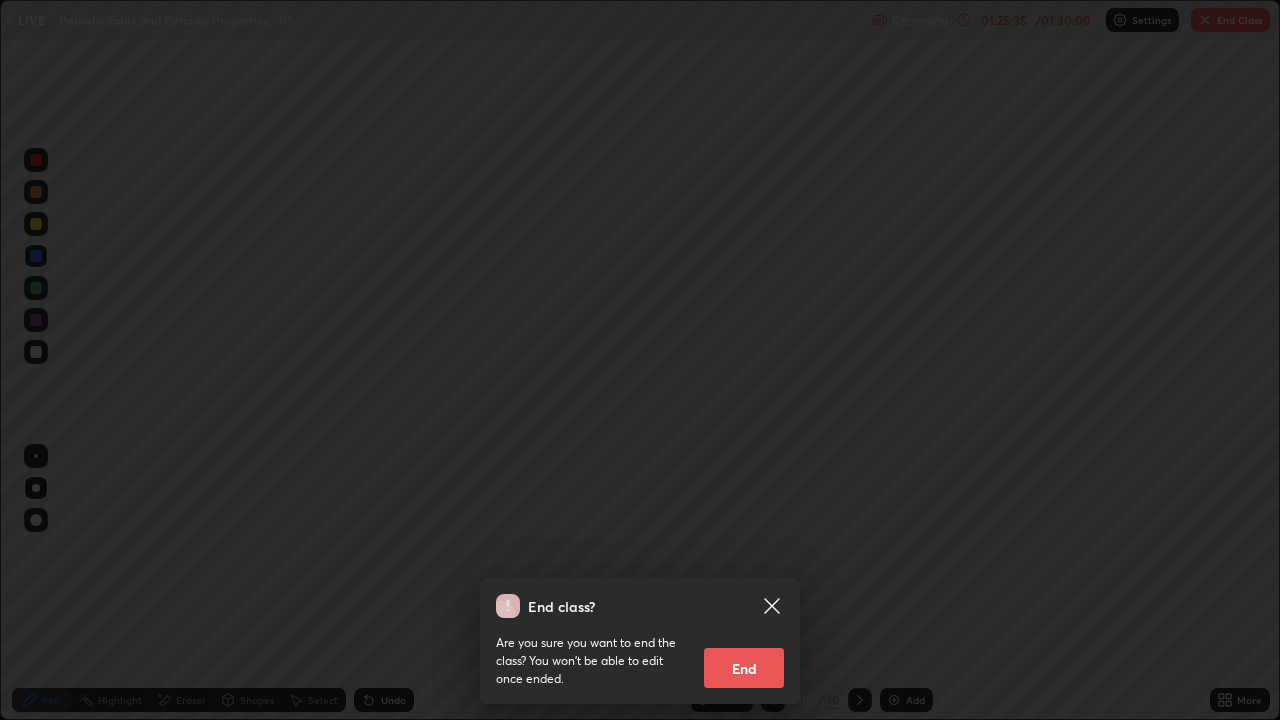 click on "End" at bounding box center [744, 668] 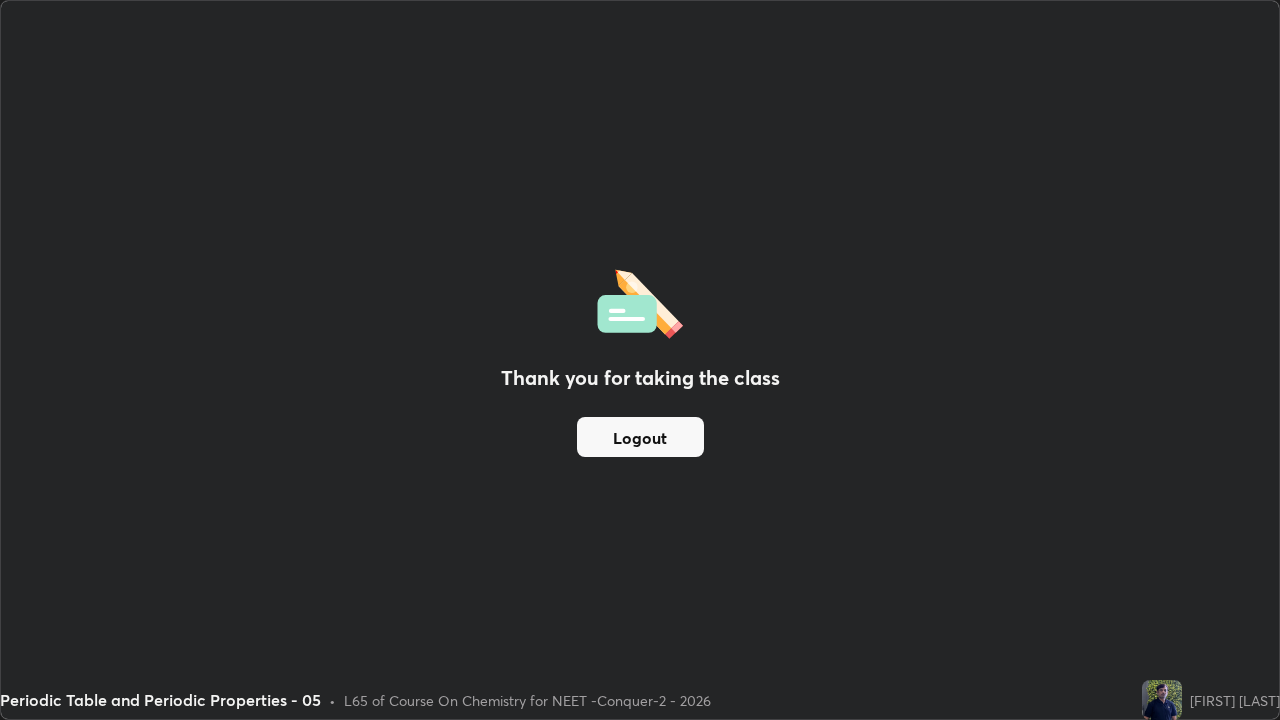 click on "Thank you for taking the class Logout" at bounding box center [640, 360] 